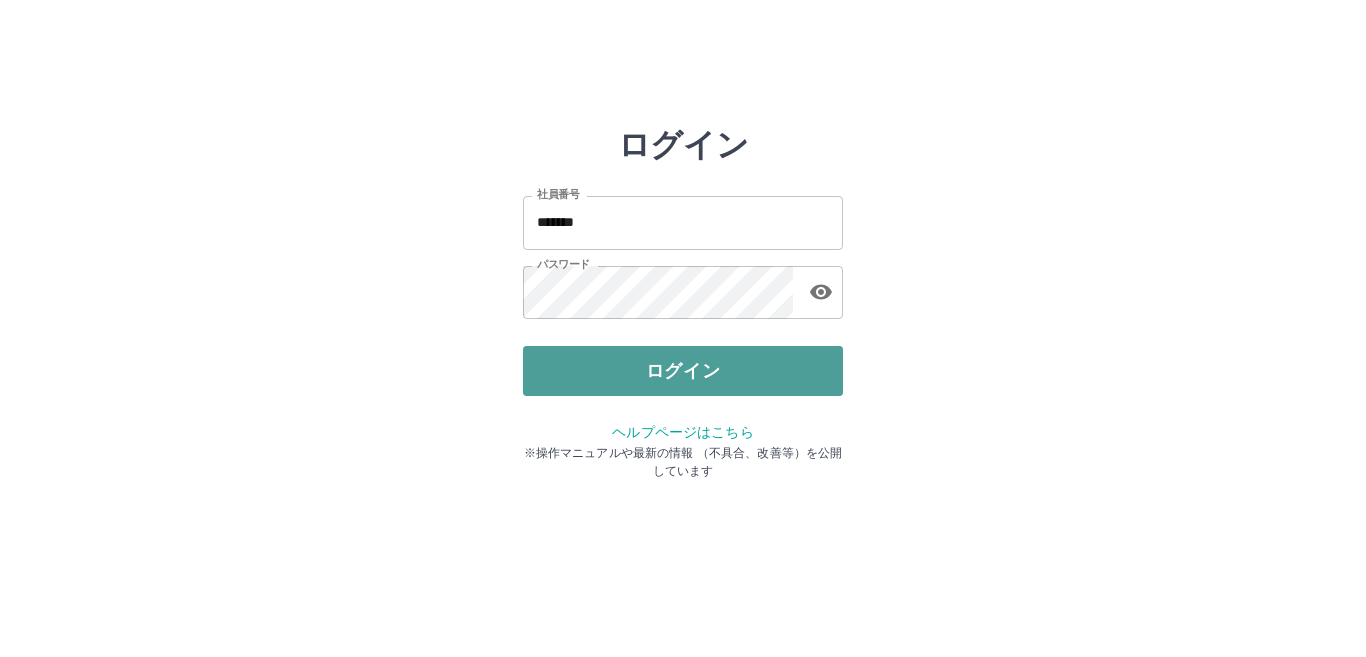 click on "ログイン" at bounding box center [683, 371] 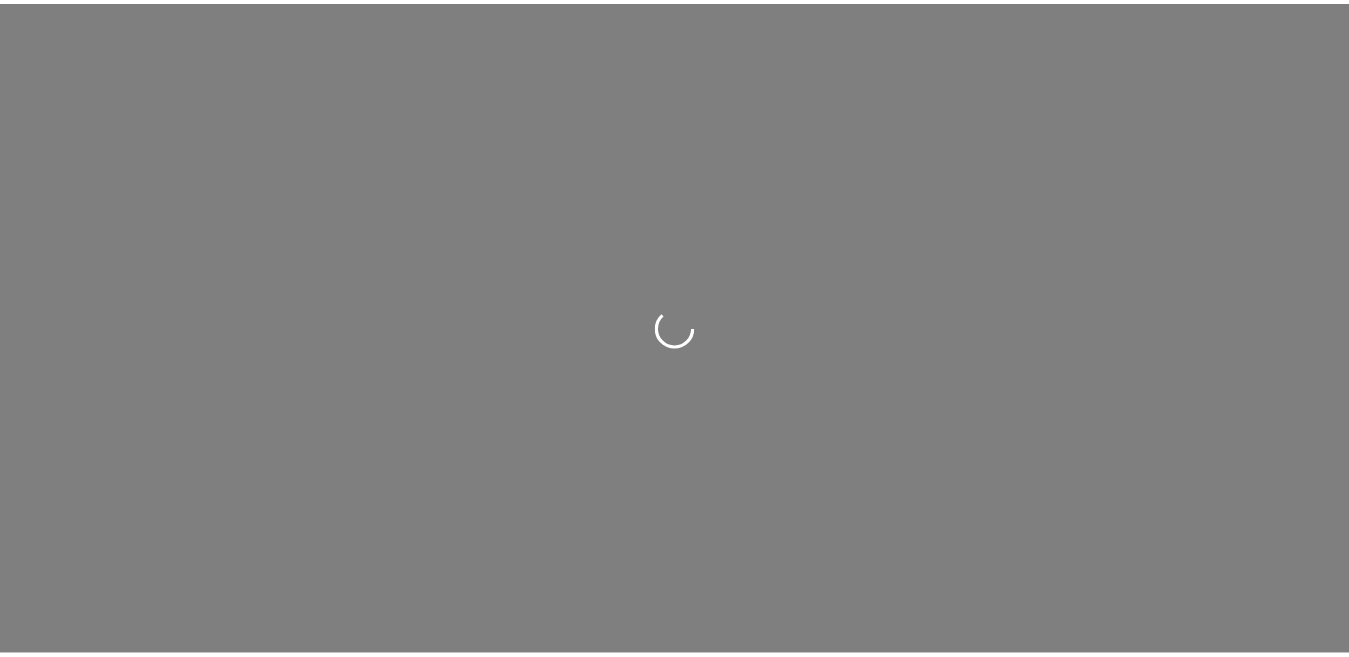 scroll, scrollTop: 0, scrollLeft: 0, axis: both 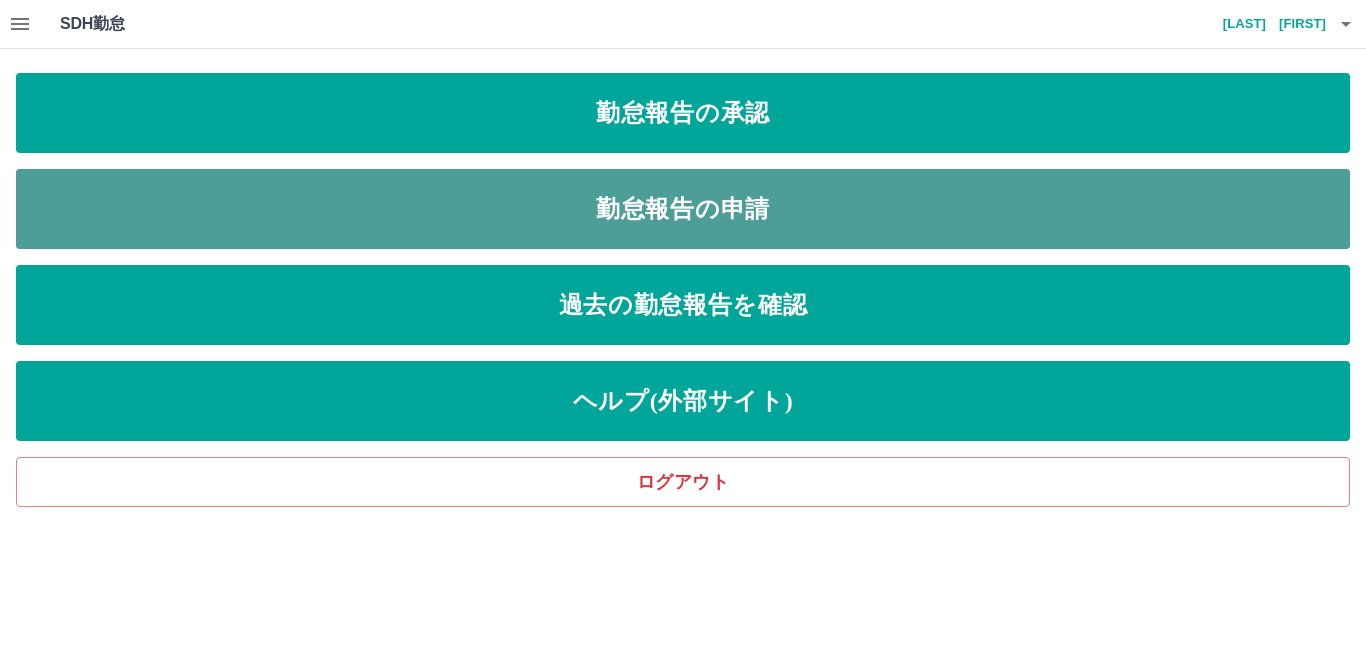 click on "勤怠報告の申請" at bounding box center (683, 113) 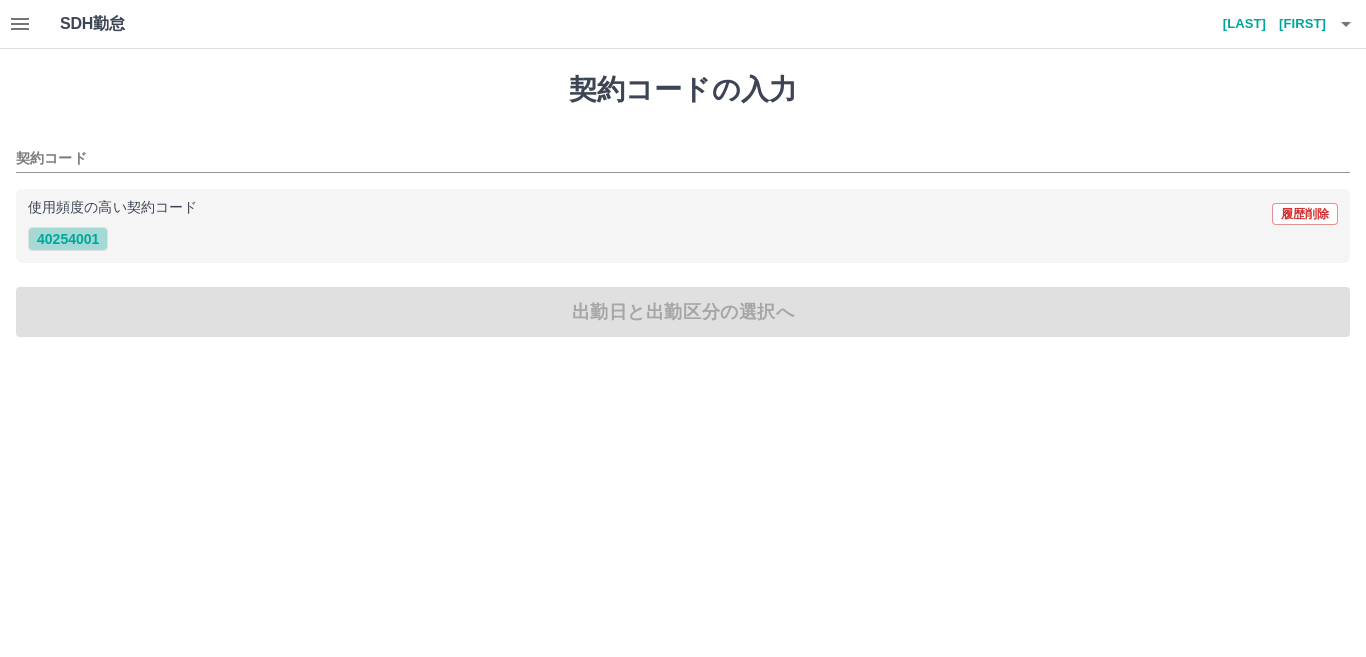 click on "40254001" at bounding box center [68, 239] 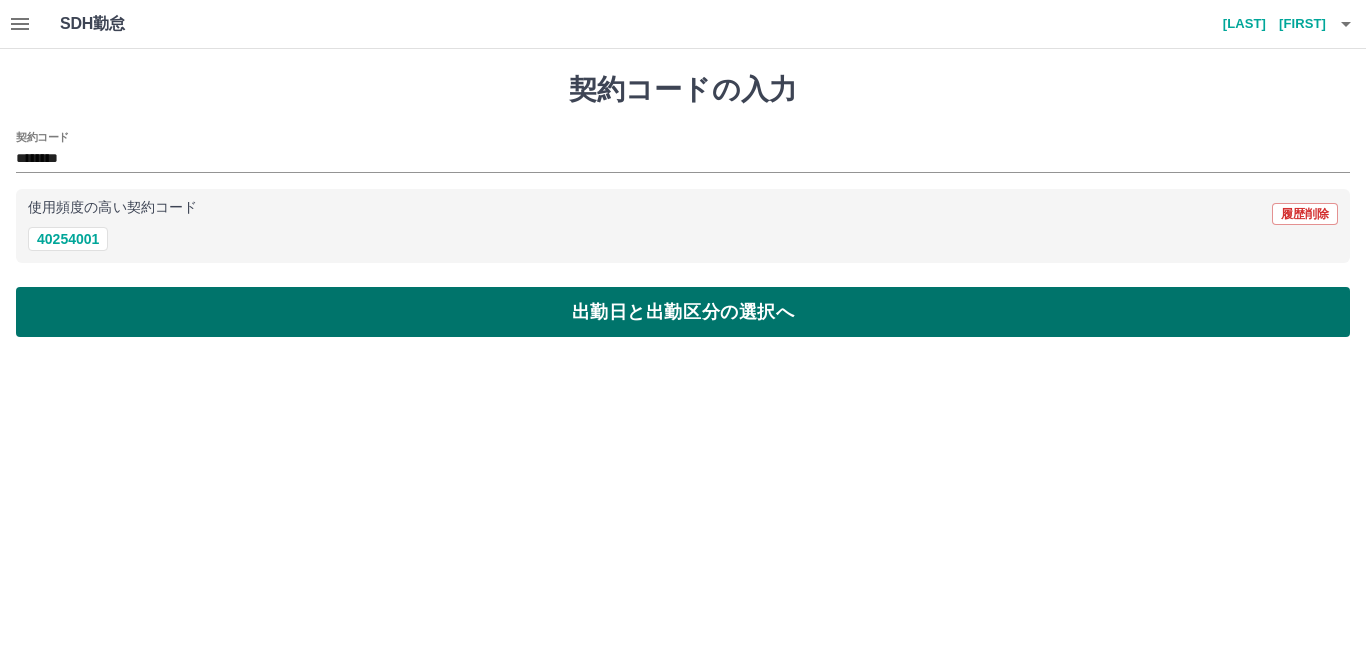 click on "出勤日と出勤区分の選択へ" at bounding box center (683, 312) 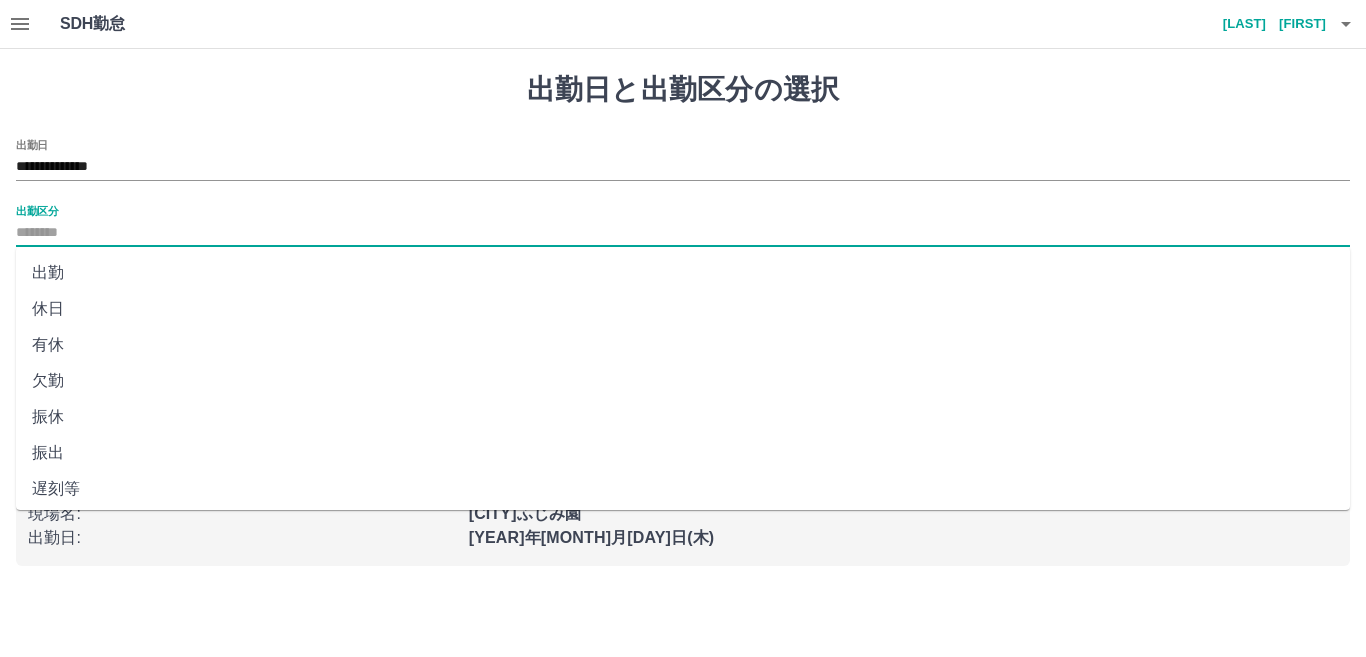 click on "出勤区分" at bounding box center [683, 233] 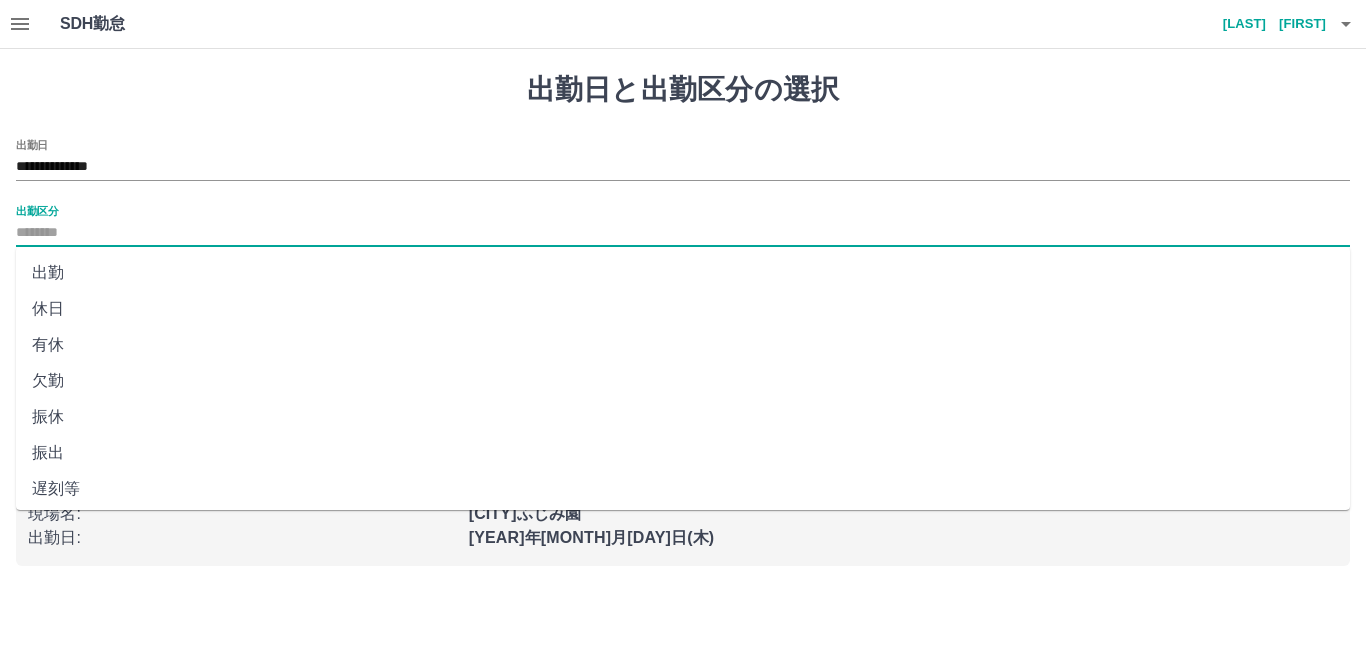 click on "出勤" at bounding box center [683, 273] 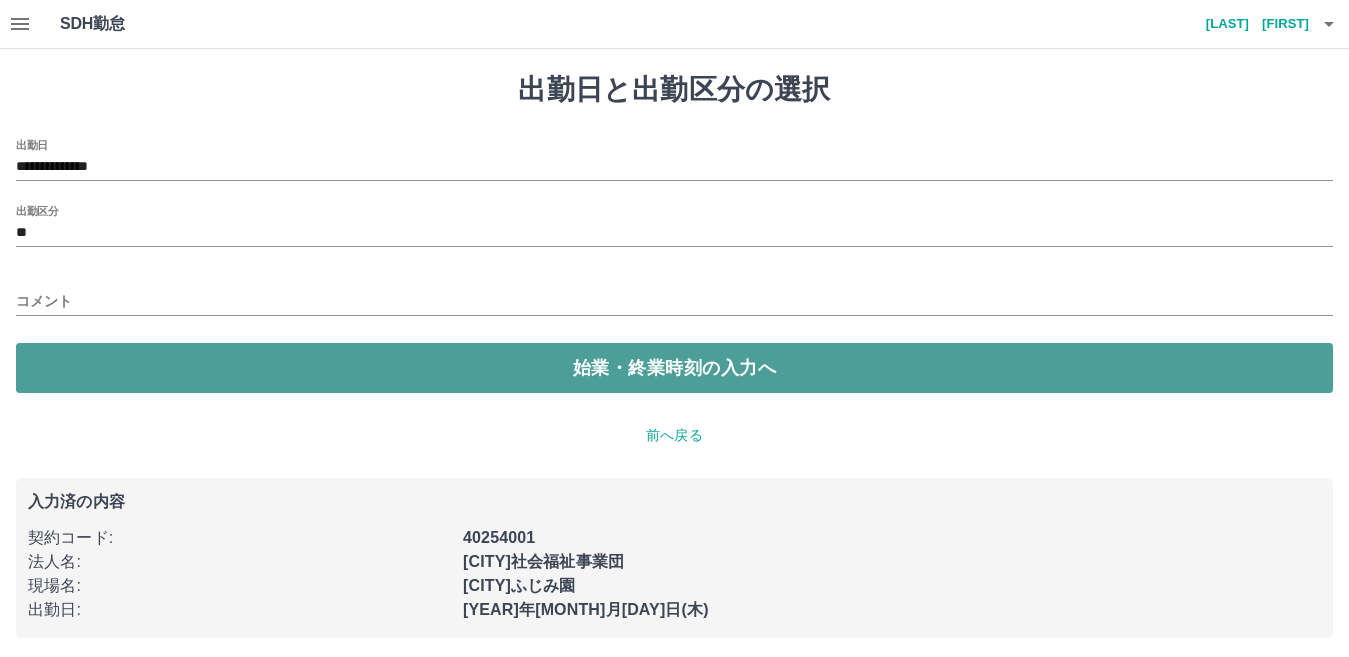 click on "始業・終業時刻の入力へ" at bounding box center (674, 368) 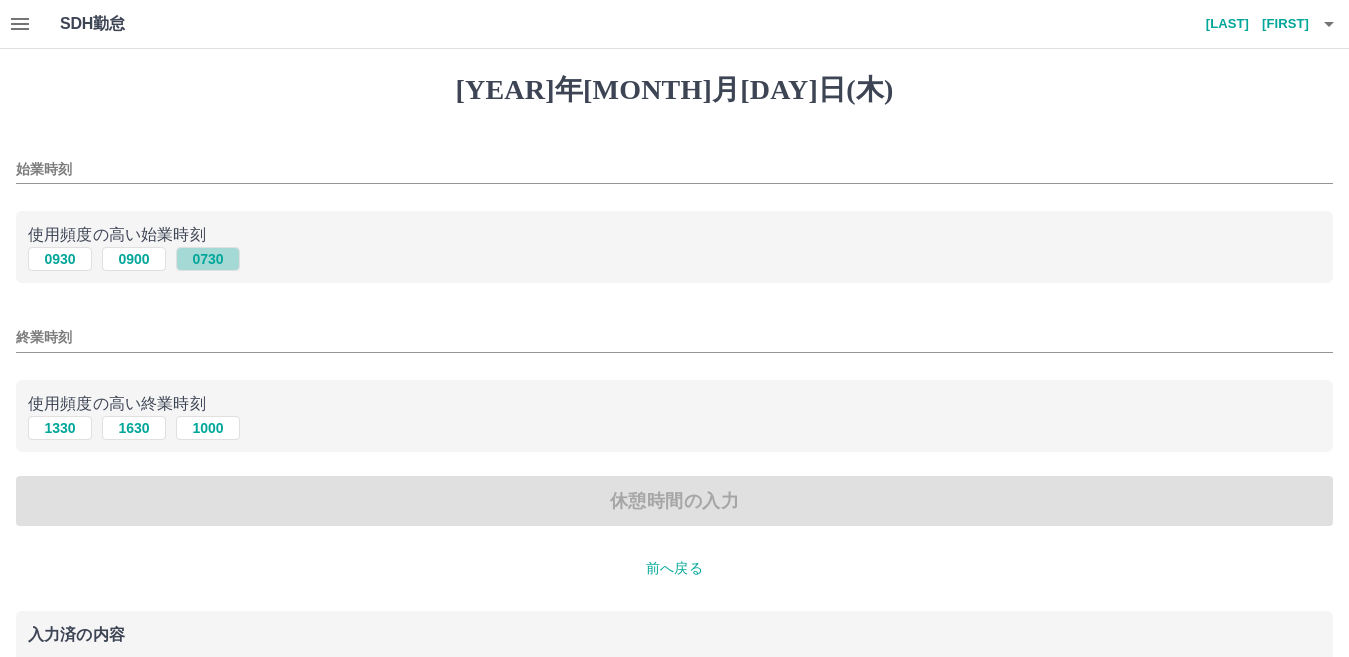 click on "0730" at bounding box center [208, 259] 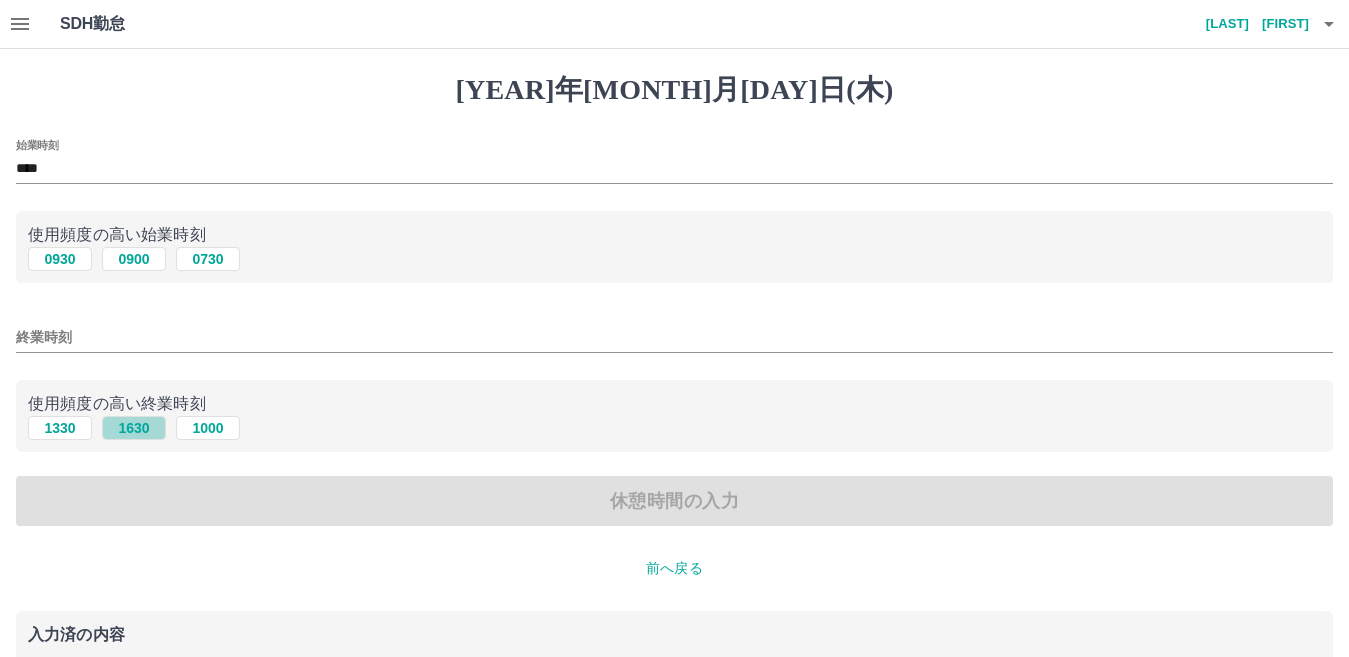 click on "1630" at bounding box center (134, 259) 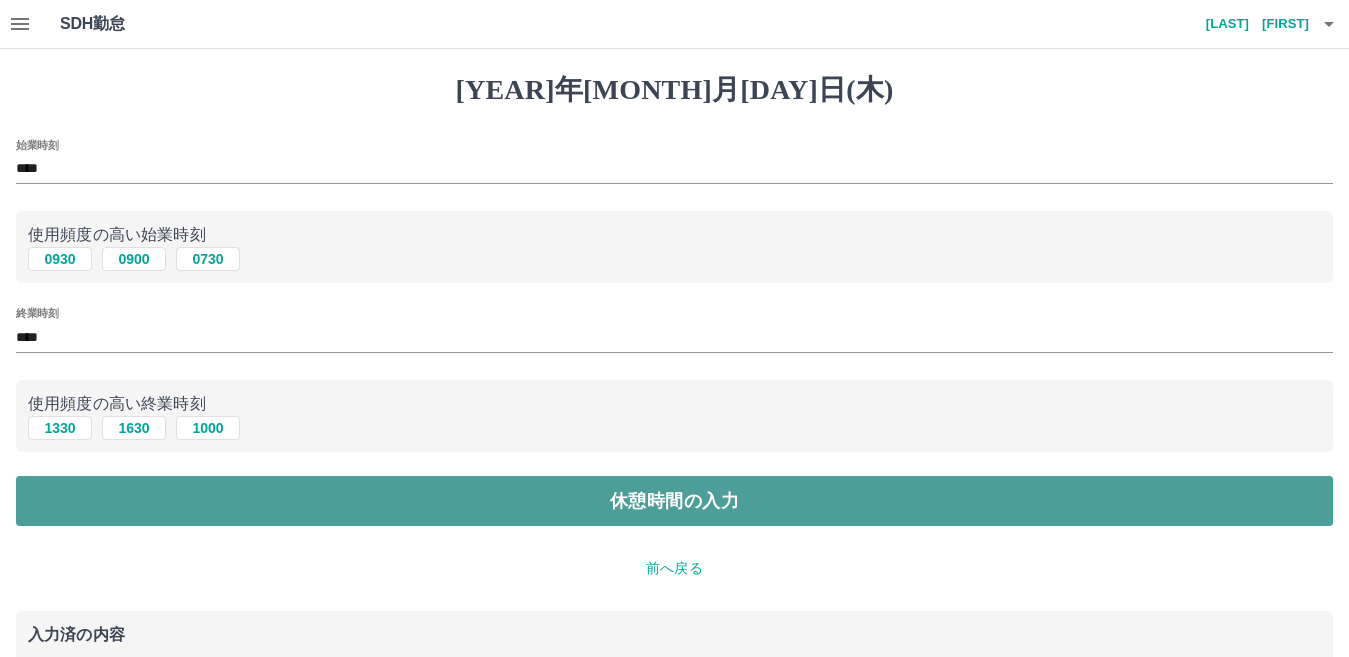 click on "休憩時間の入力" at bounding box center (674, 501) 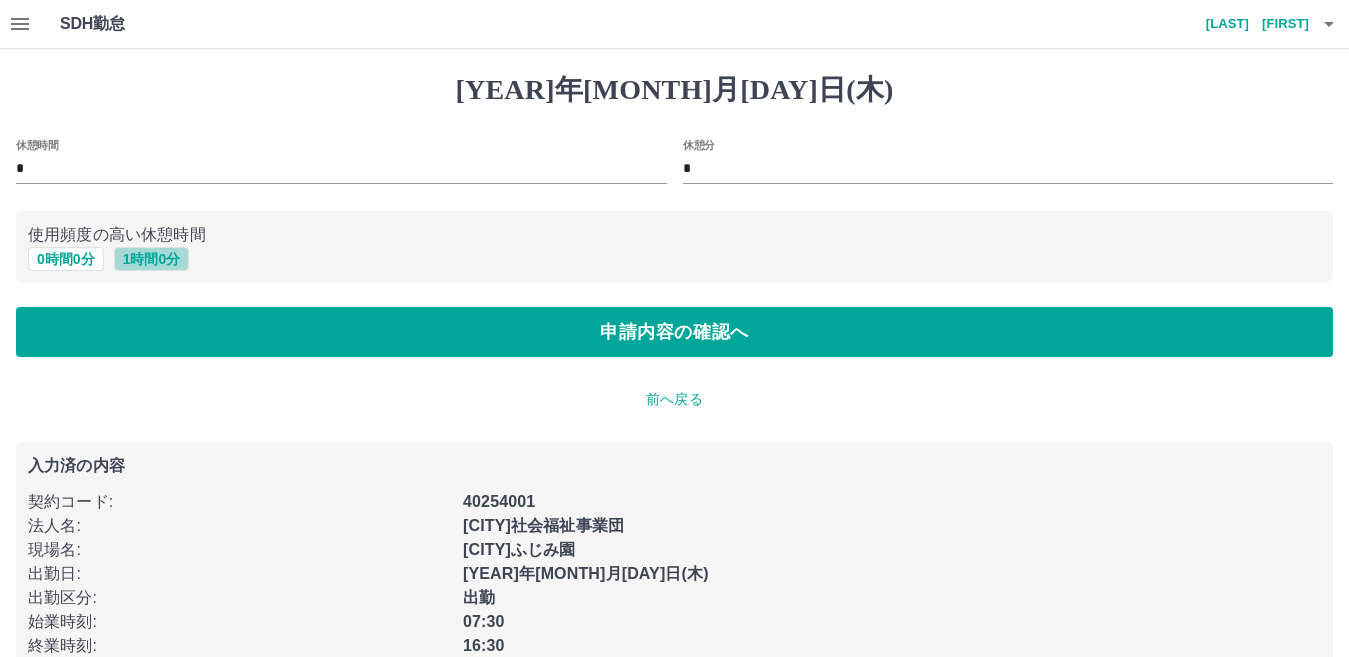 click on "1 時間 0 分" at bounding box center [152, 259] 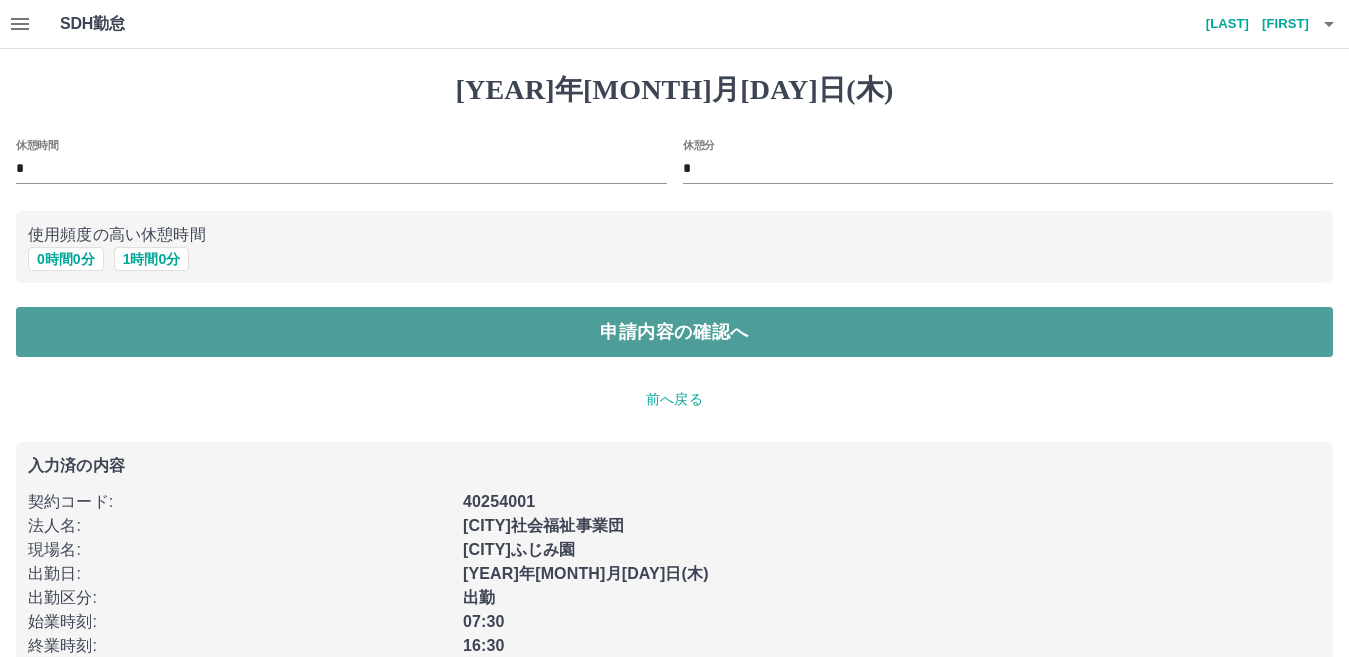 click on "申請内容の確認へ" at bounding box center [674, 332] 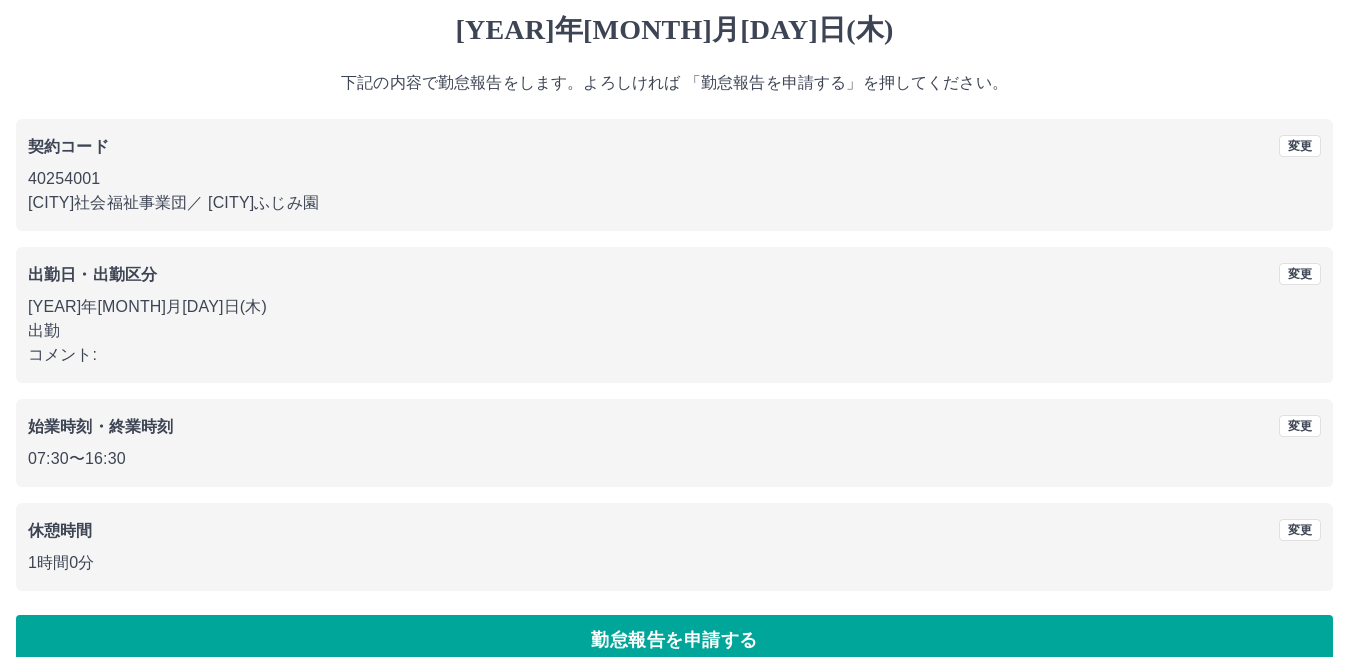 scroll, scrollTop: 92, scrollLeft: 0, axis: vertical 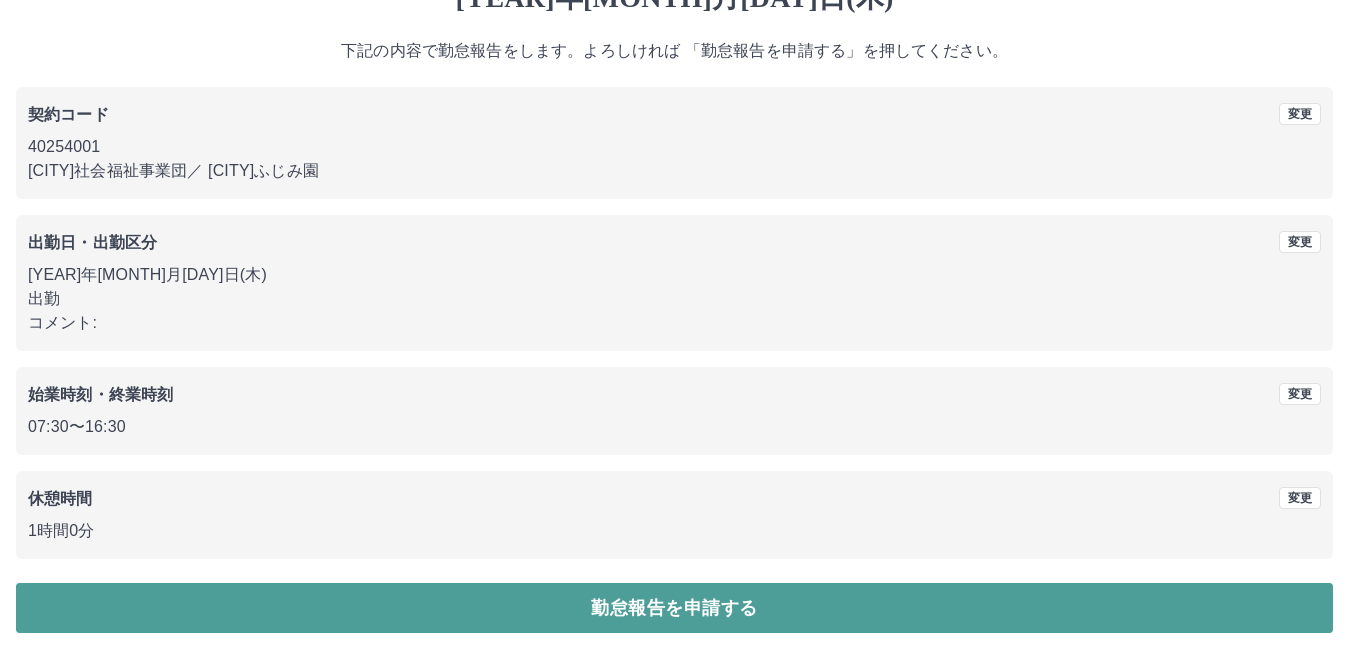 click on "勤怠報告を申請する" at bounding box center [674, 608] 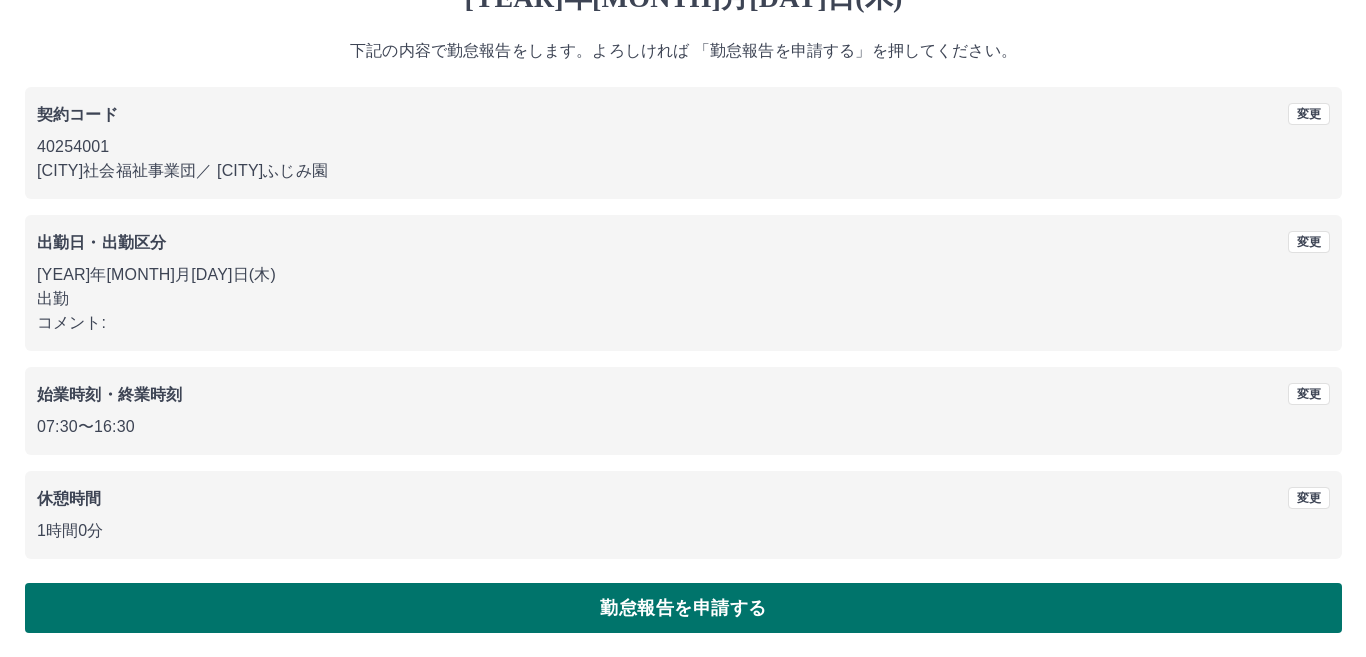 scroll, scrollTop: 0, scrollLeft: 0, axis: both 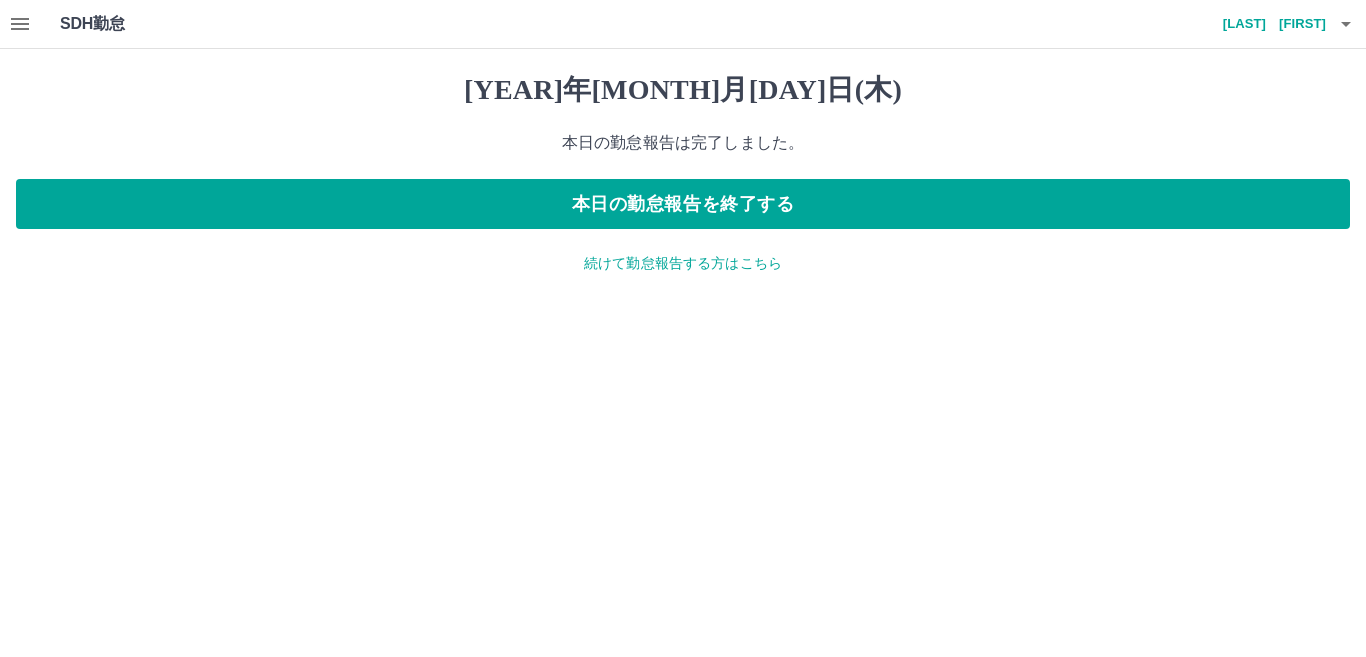 click at bounding box center (1346, 24) 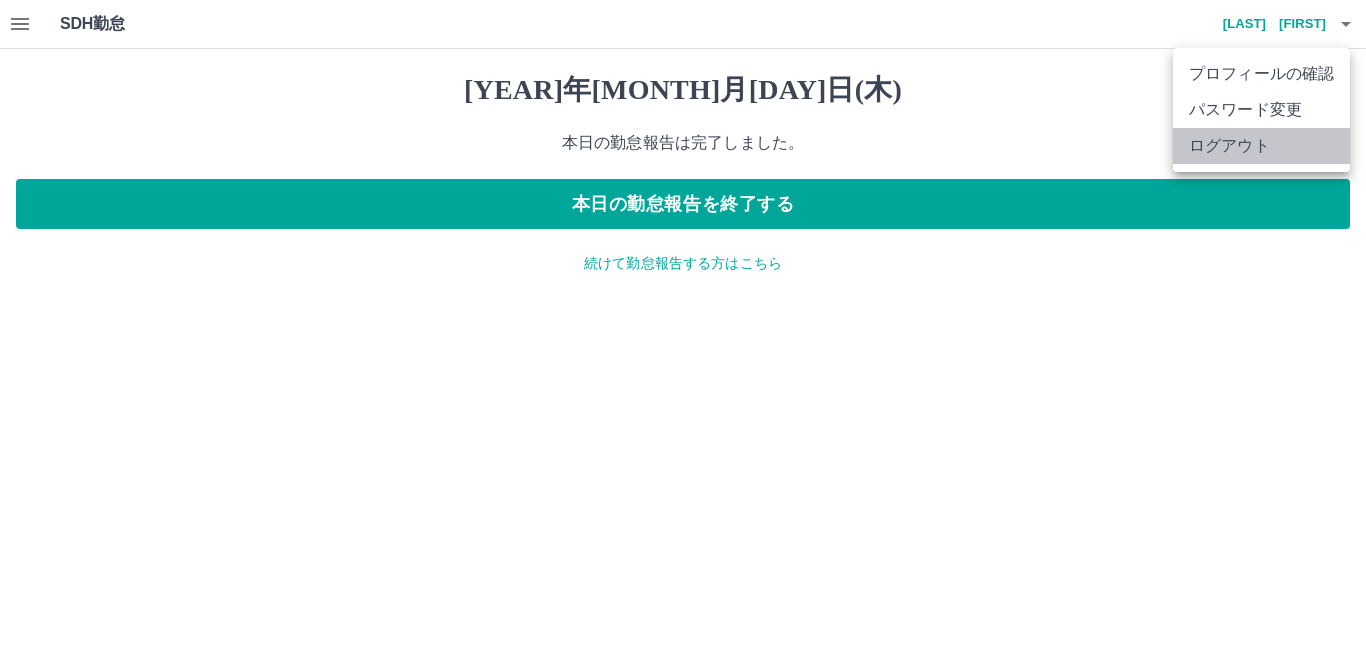 click on "ログアウト" at bounding box center [1261, 146] 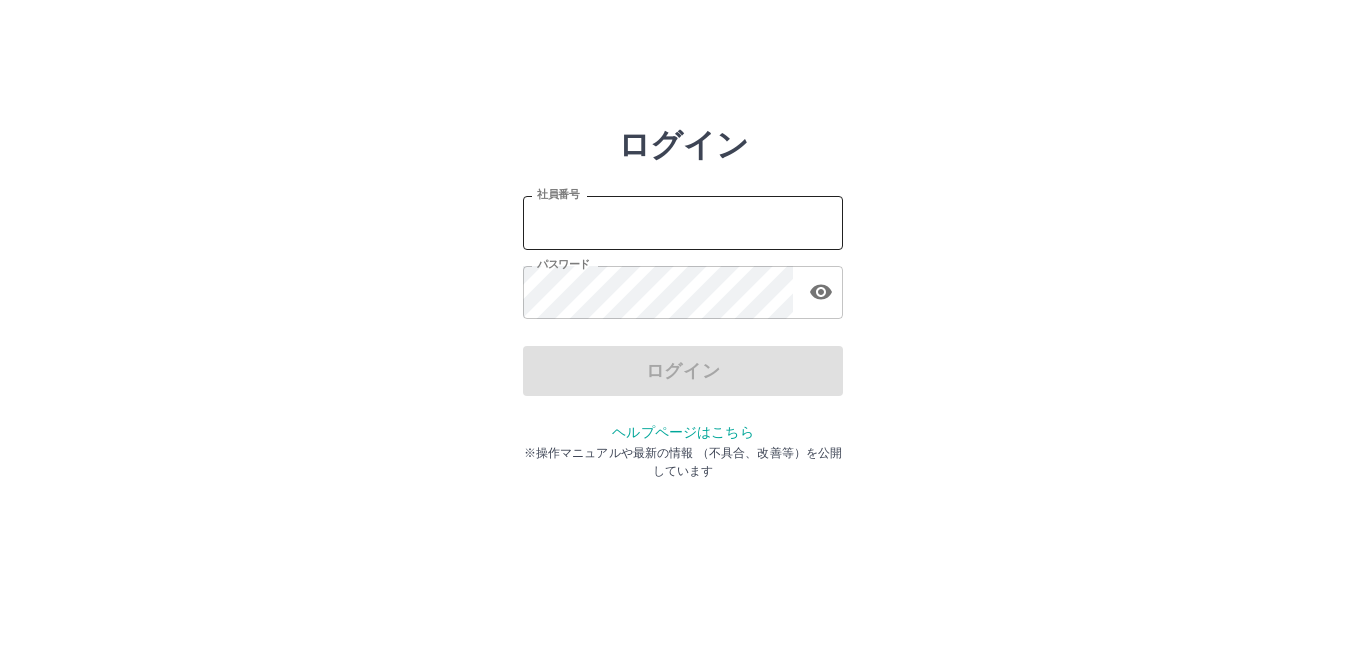 scroll, scrollTop: 0, scrollLeft: 0, axis: both 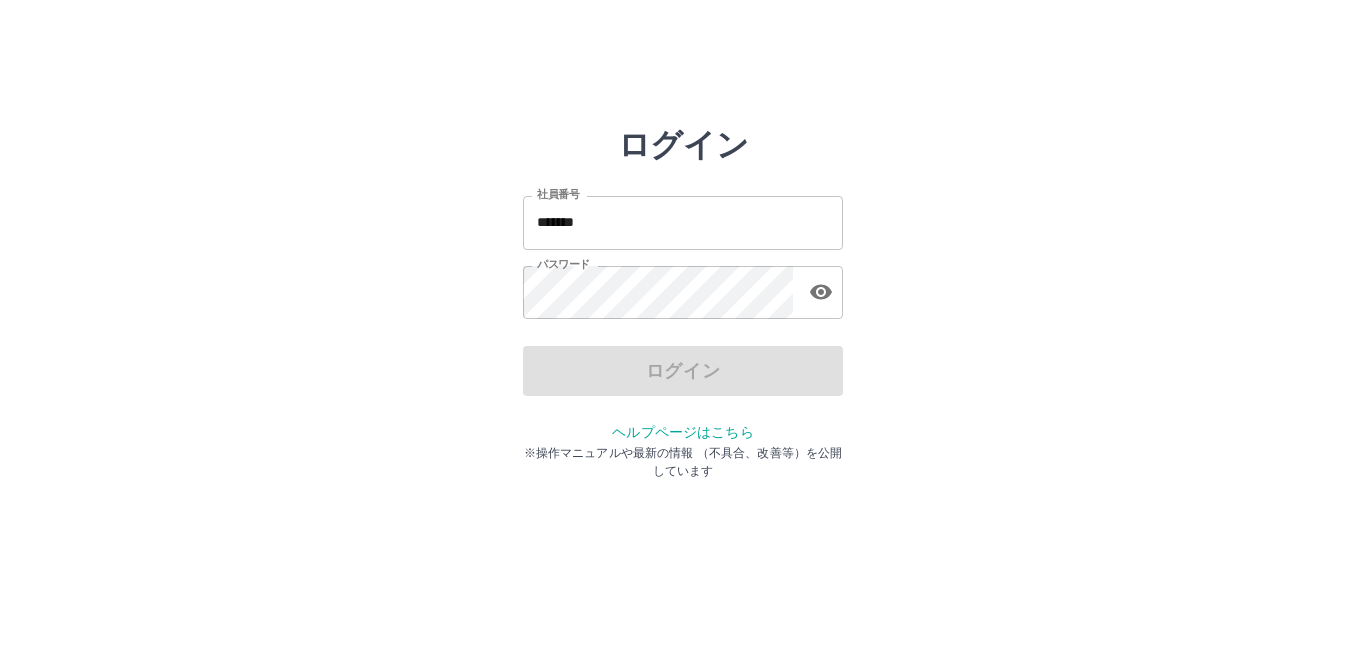 click on "*******" at bounding box center [683, 222] 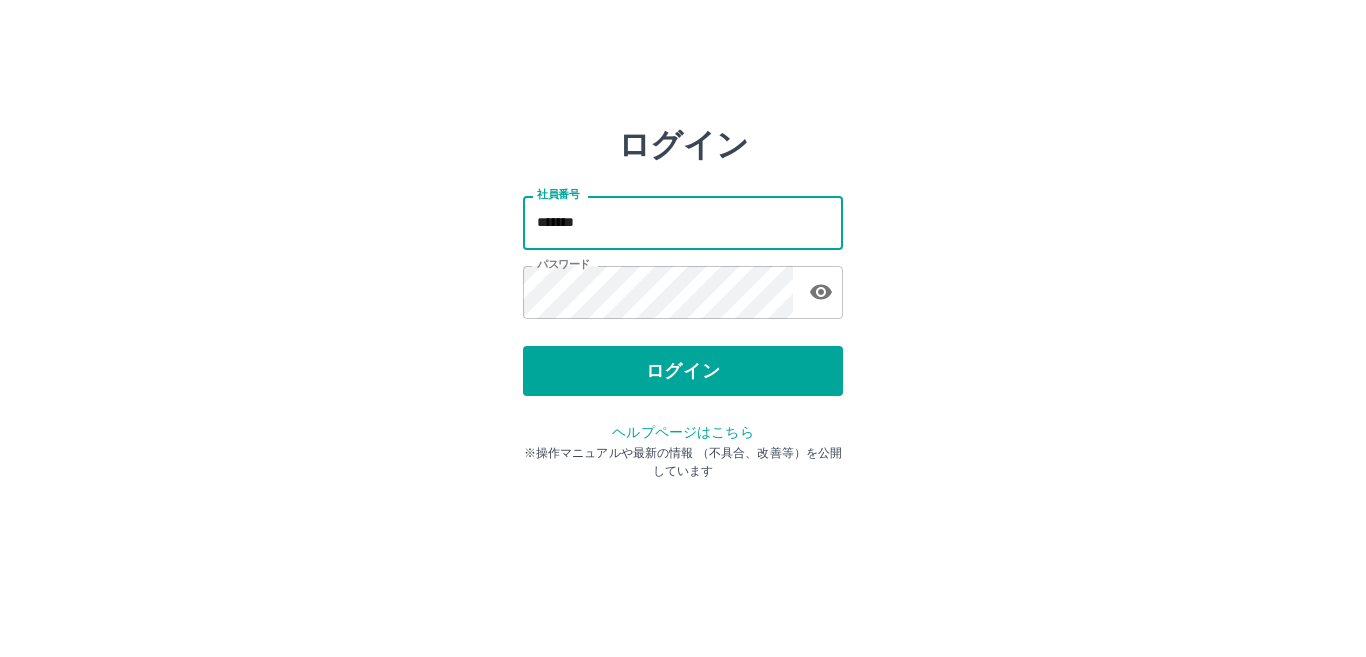 type on "*******" 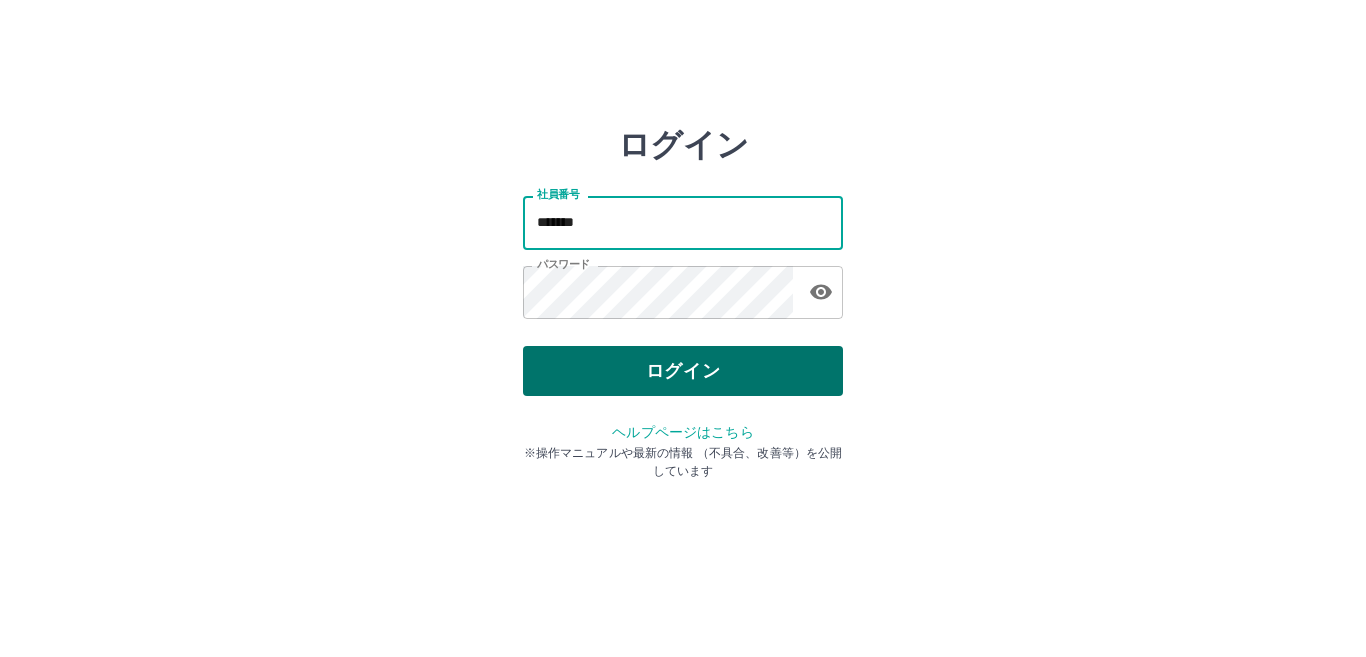 click on "ログイン" at bounding box center (683, 371) 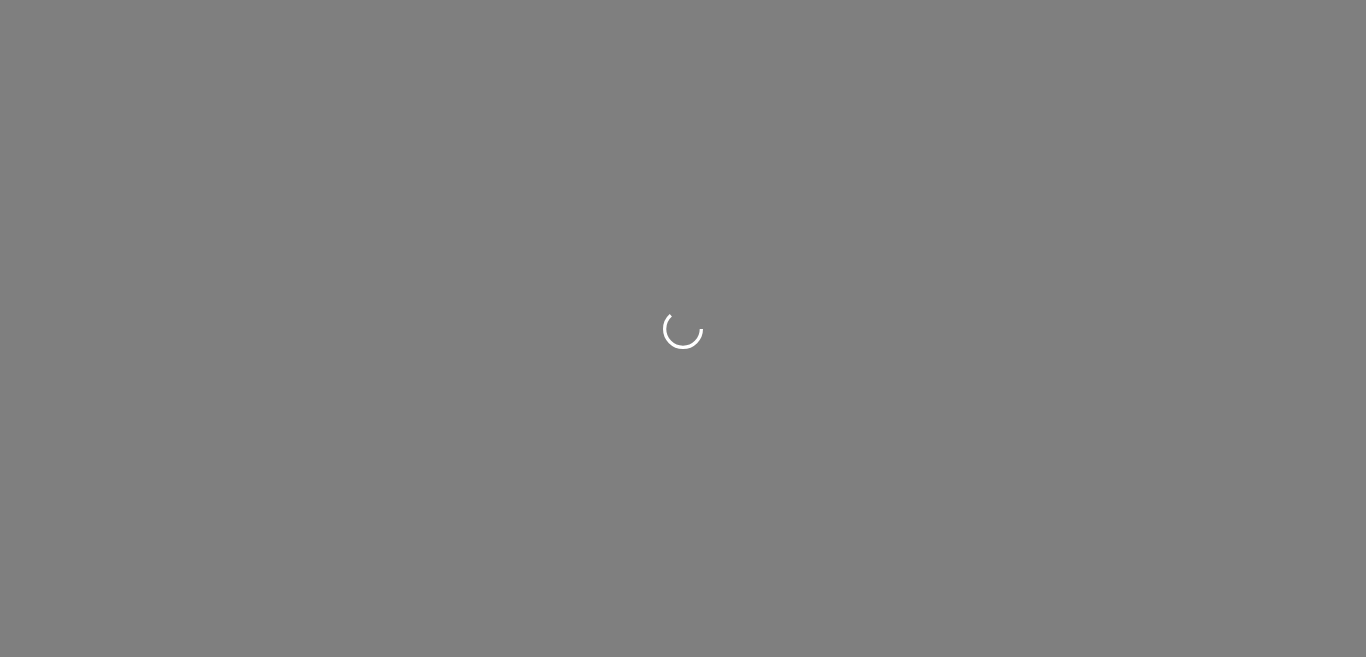 scroll, scrollTop: 0, scrollLeft: 0, axis: both 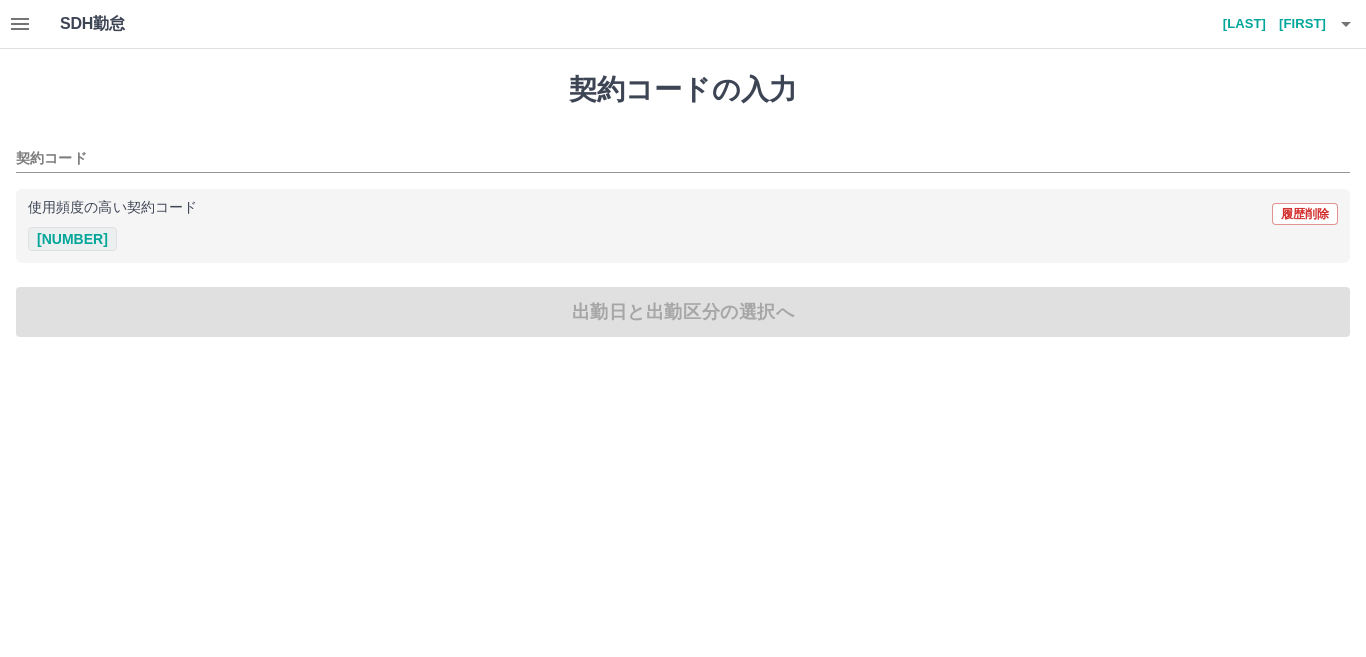 click on "40254001" at bounding box center (72, 239) 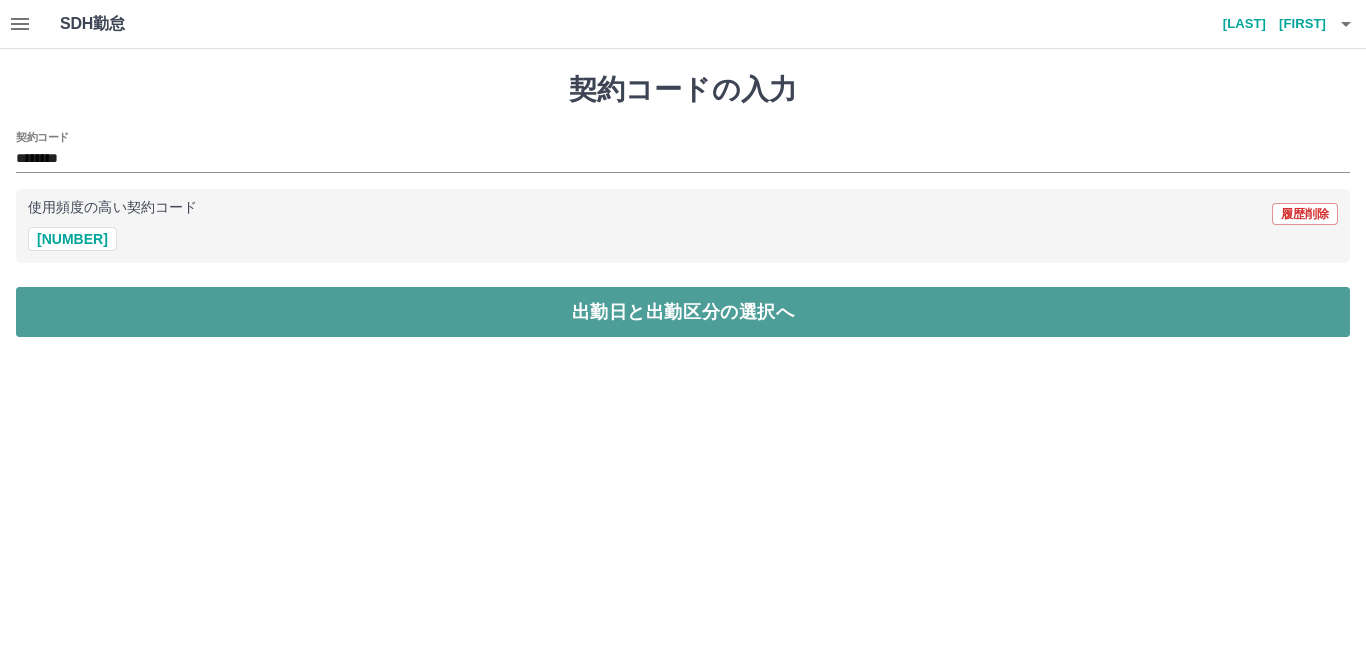 click on "出勤日と出勤区分の選択へ" at bounding box center [683, 312] 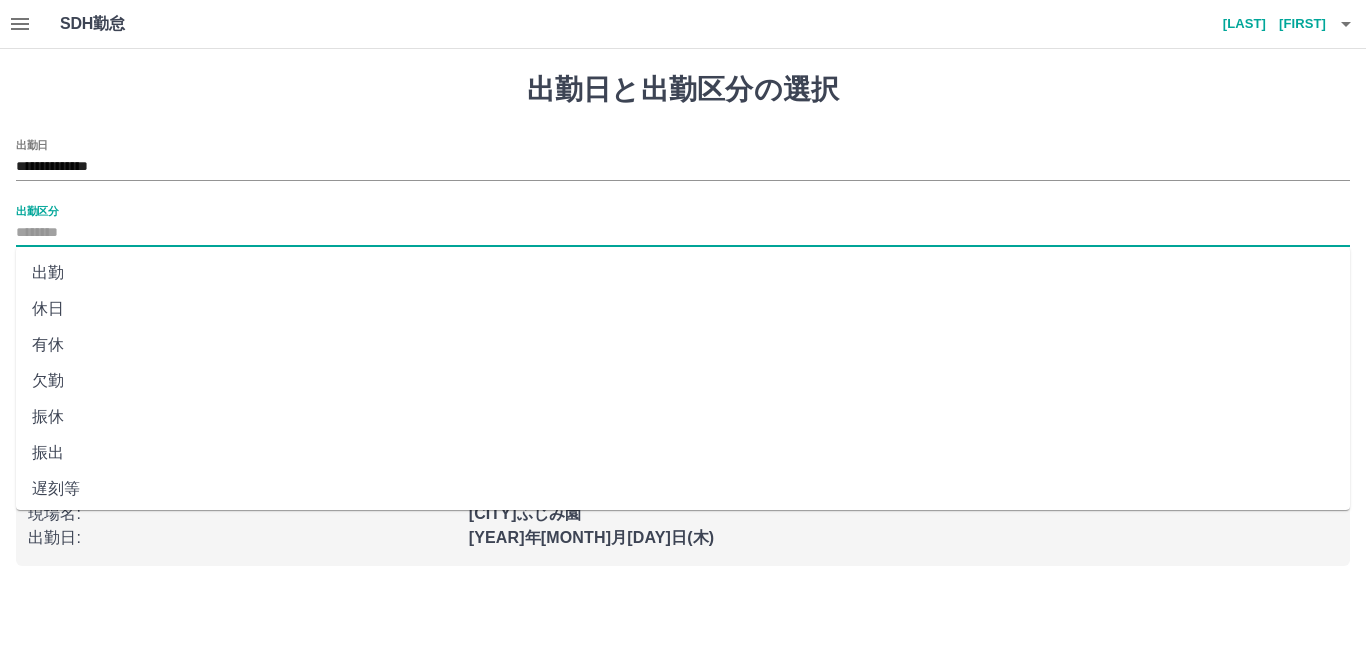 click on "出勤区分" at bounding box center (683, 233) 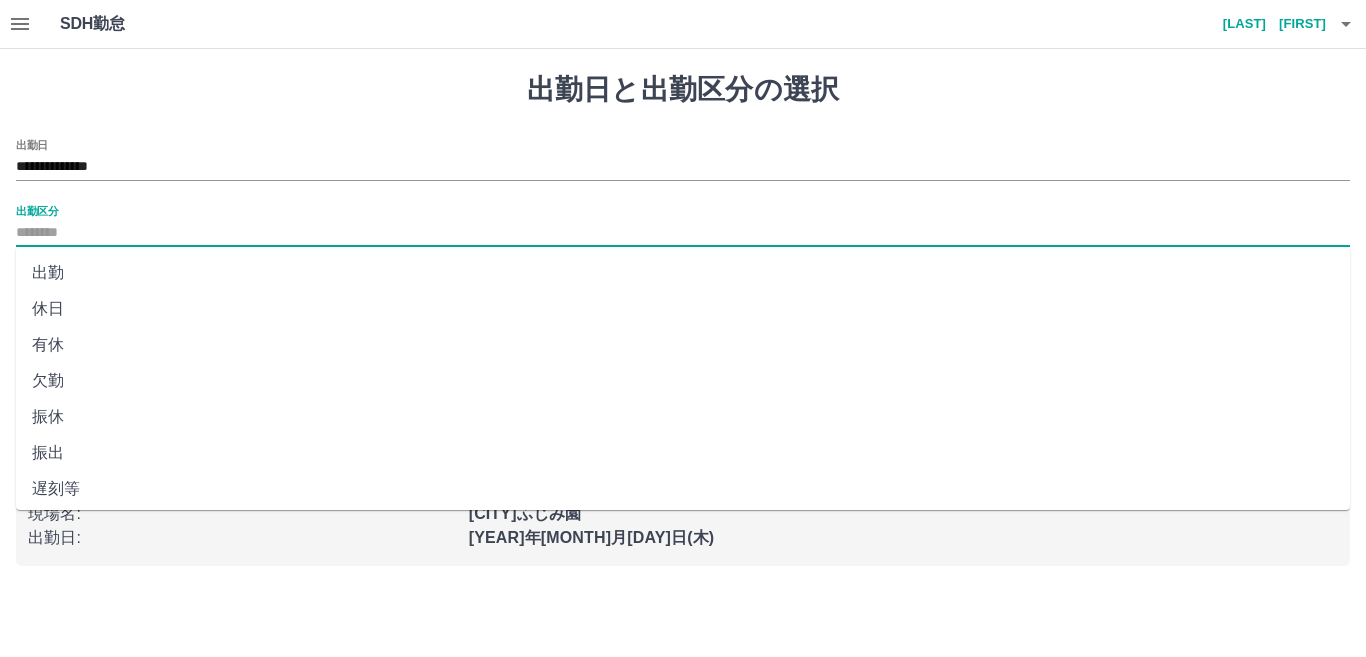 click on "欠勤" at bounding box center (683, 381) 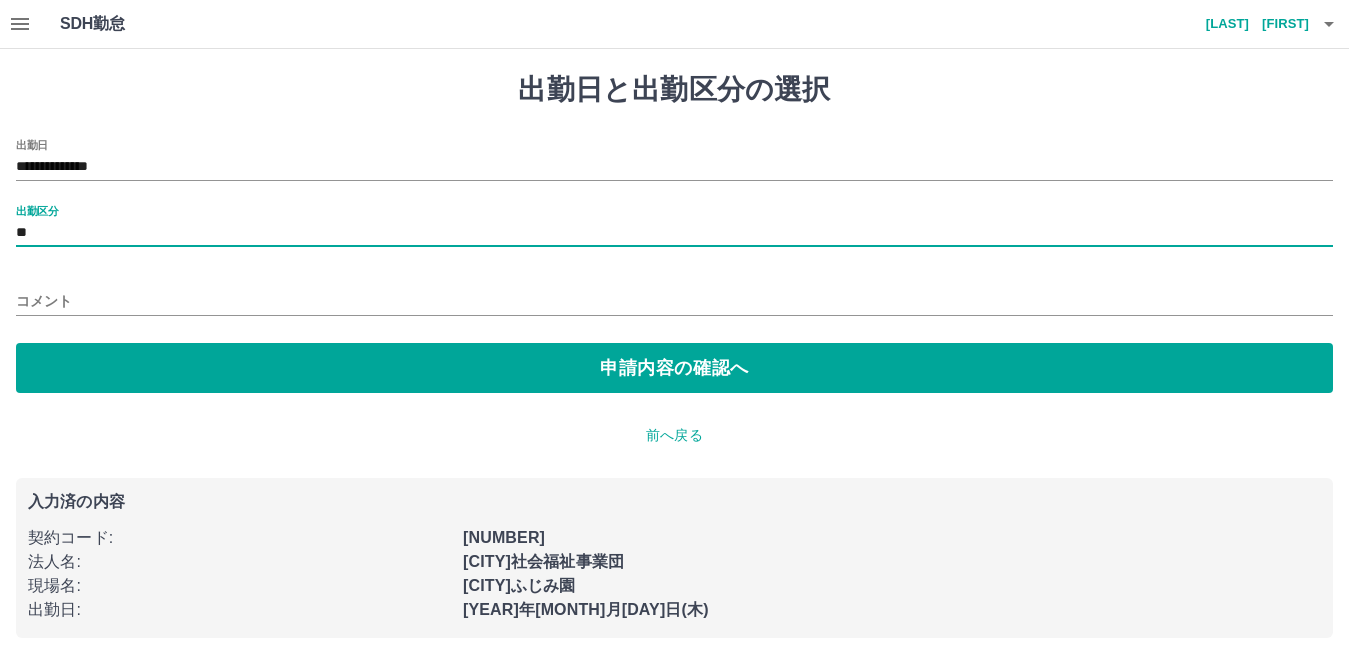 click on "コメント" at bounding box center (674, 301) 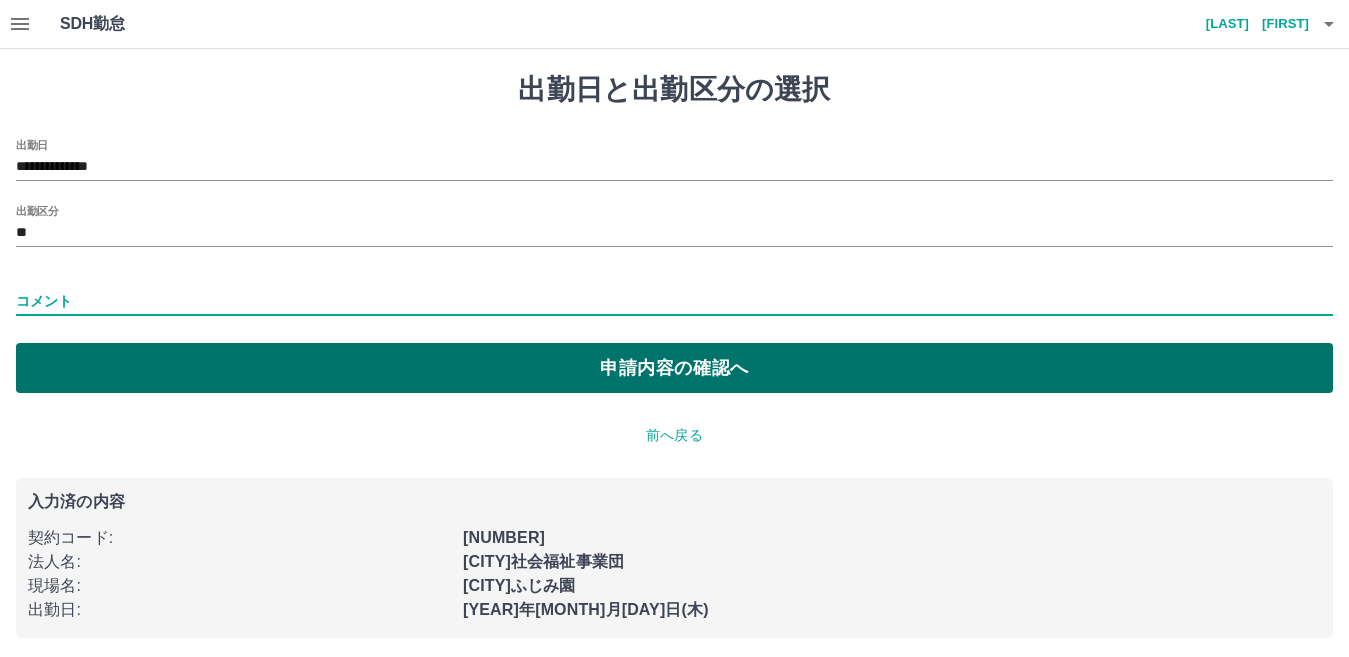 type on "******" 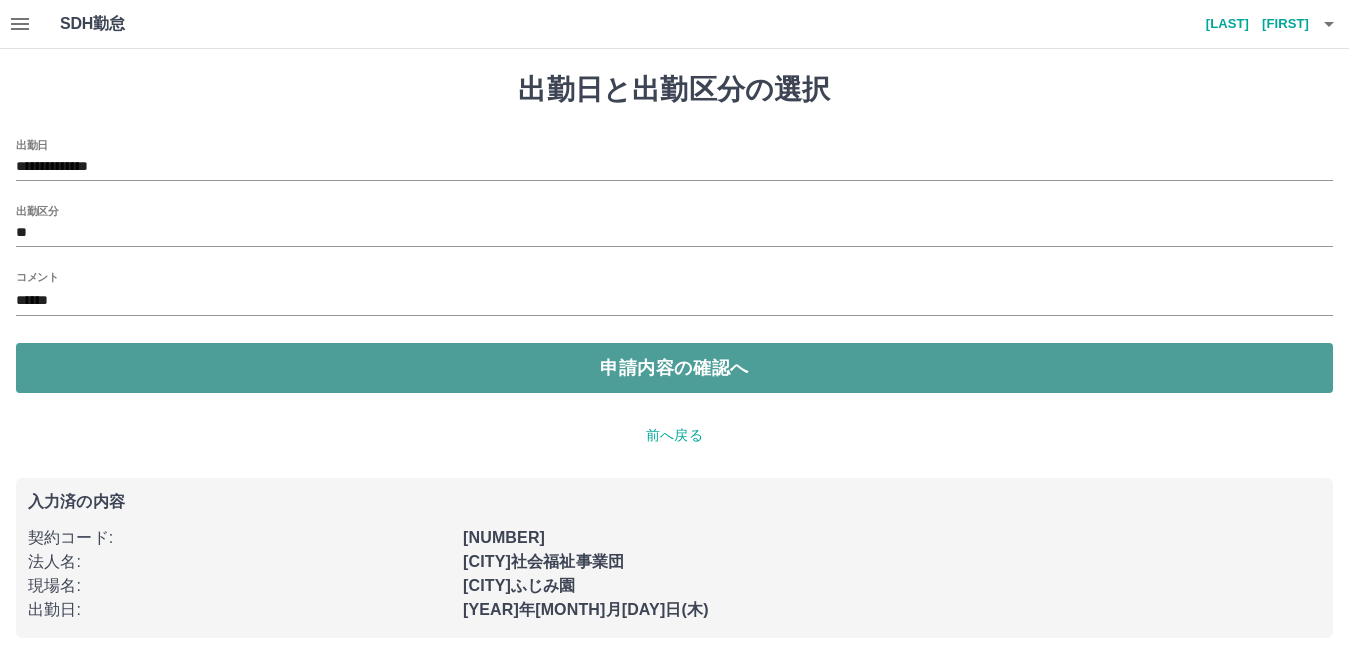 click on "申請内容の確認へ" at bounding box center (674, 368) 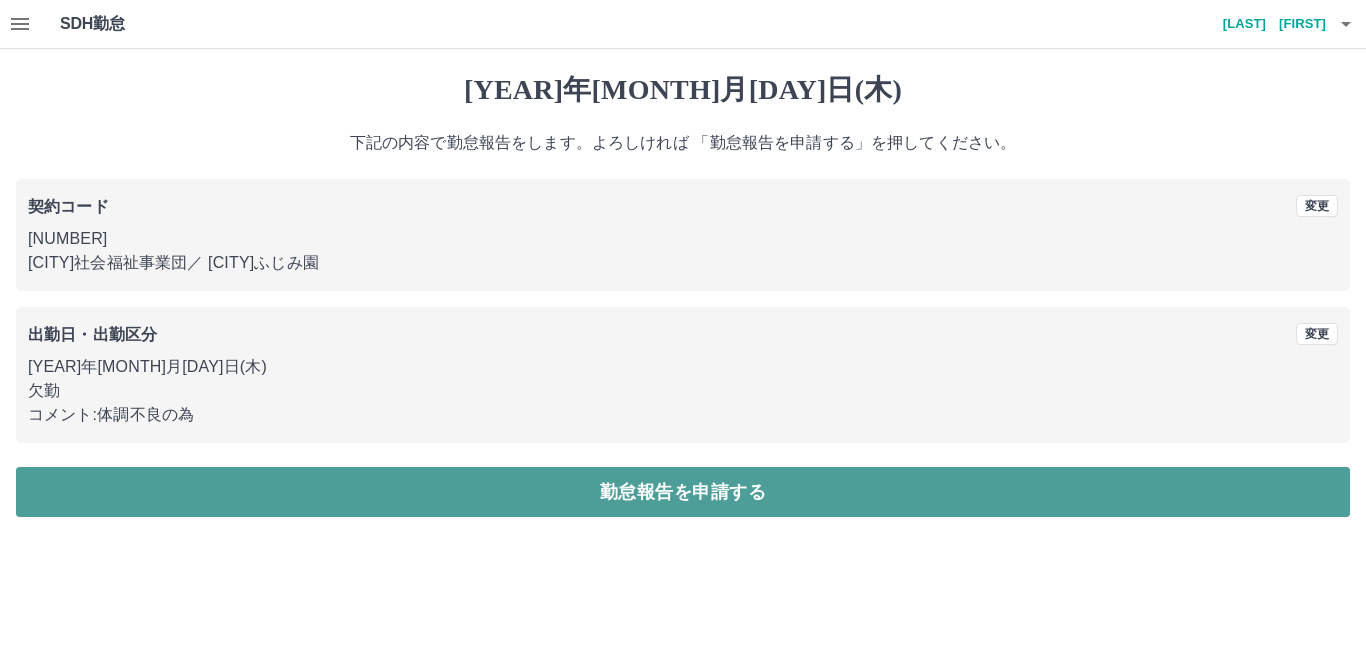 click on "勤怠報告を申請する" at bounding box center (683, 492) 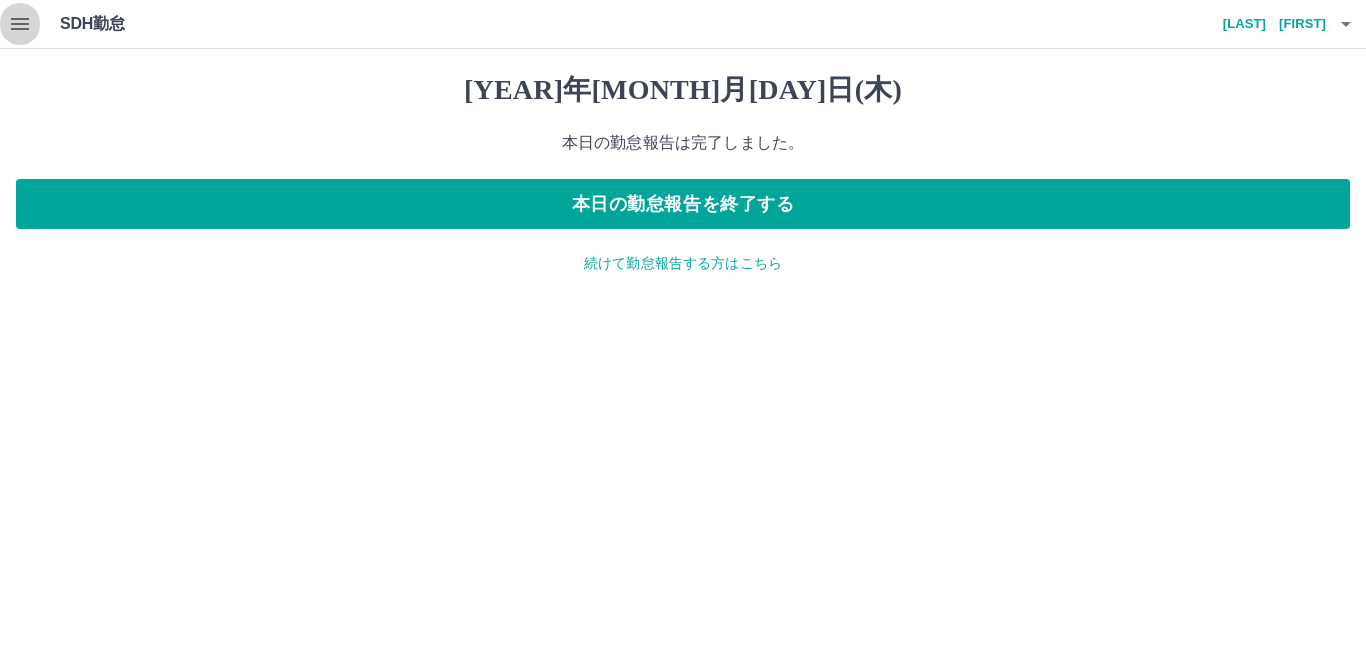click at bounding box center (20, 24) 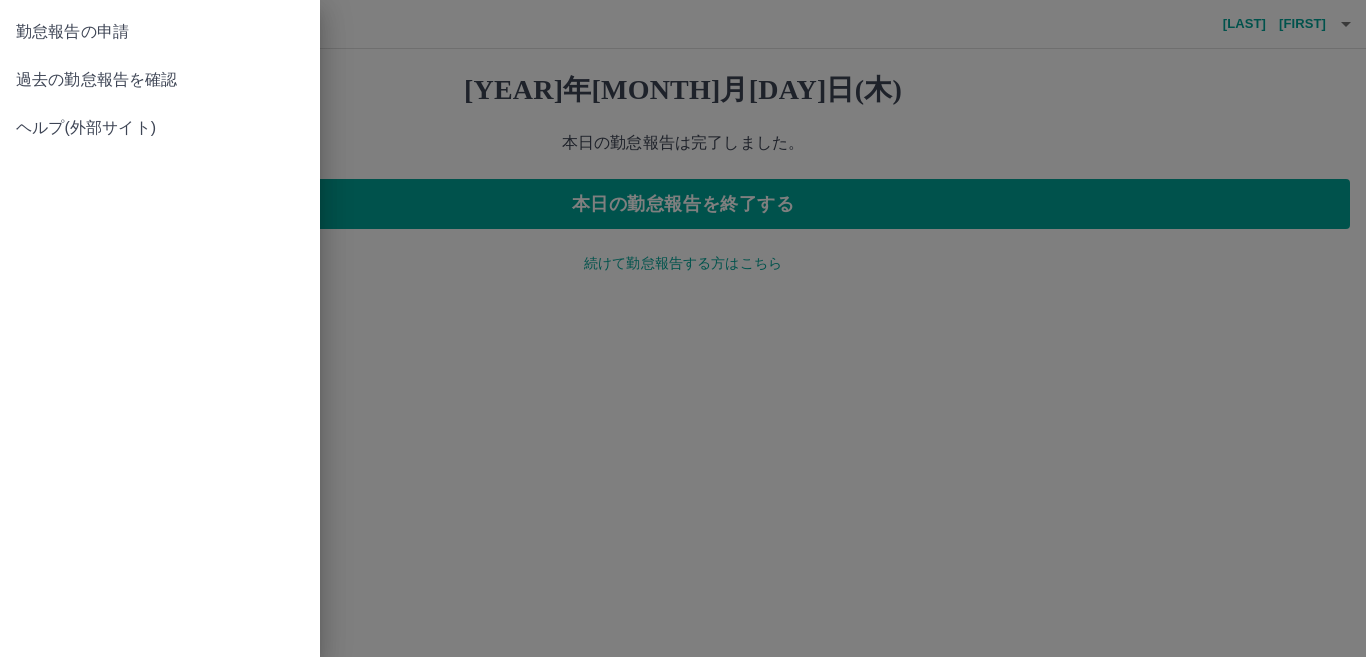 click at bounding box center [683, 328] 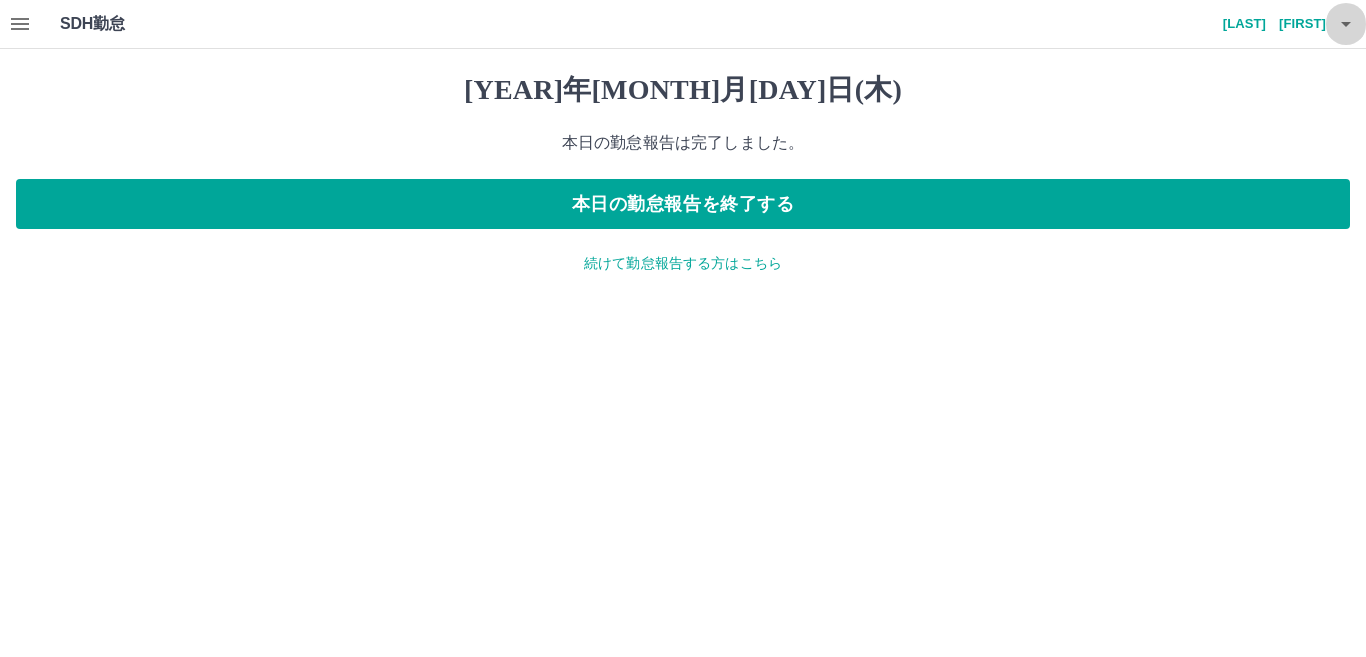 click at bounding box center [1346, 24] 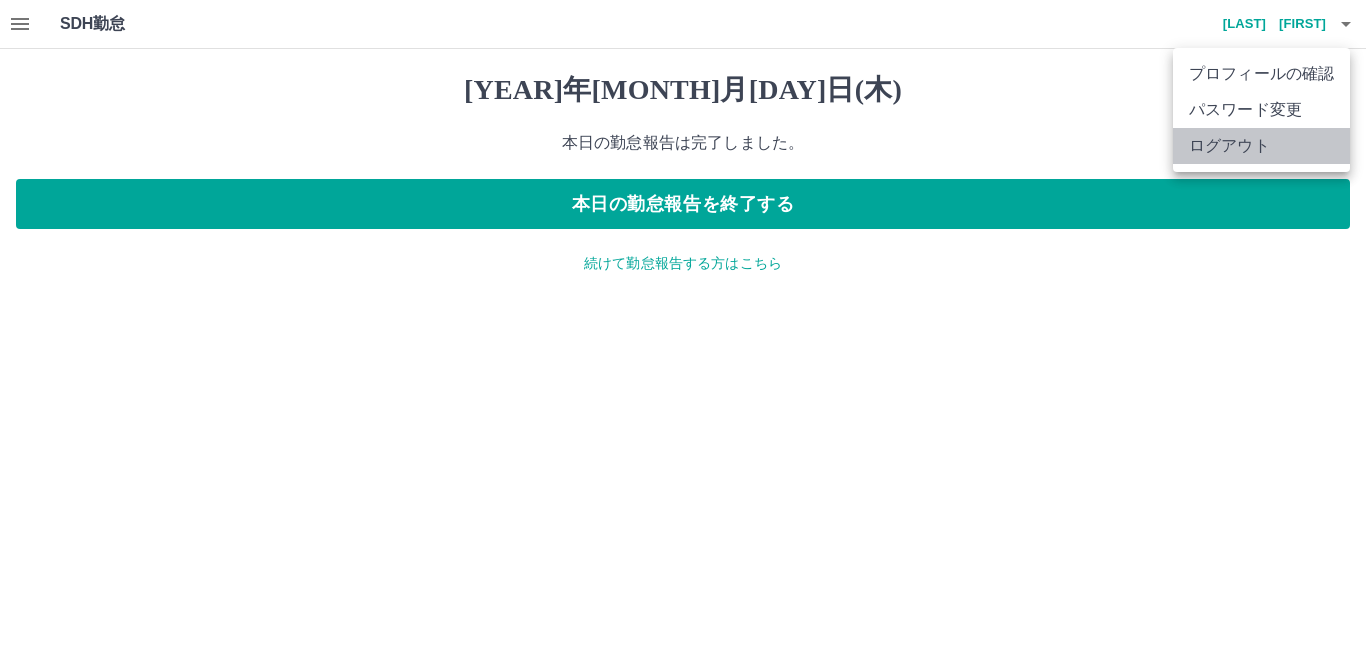 click on "ログアウト" at bounding box center (1261, 146) 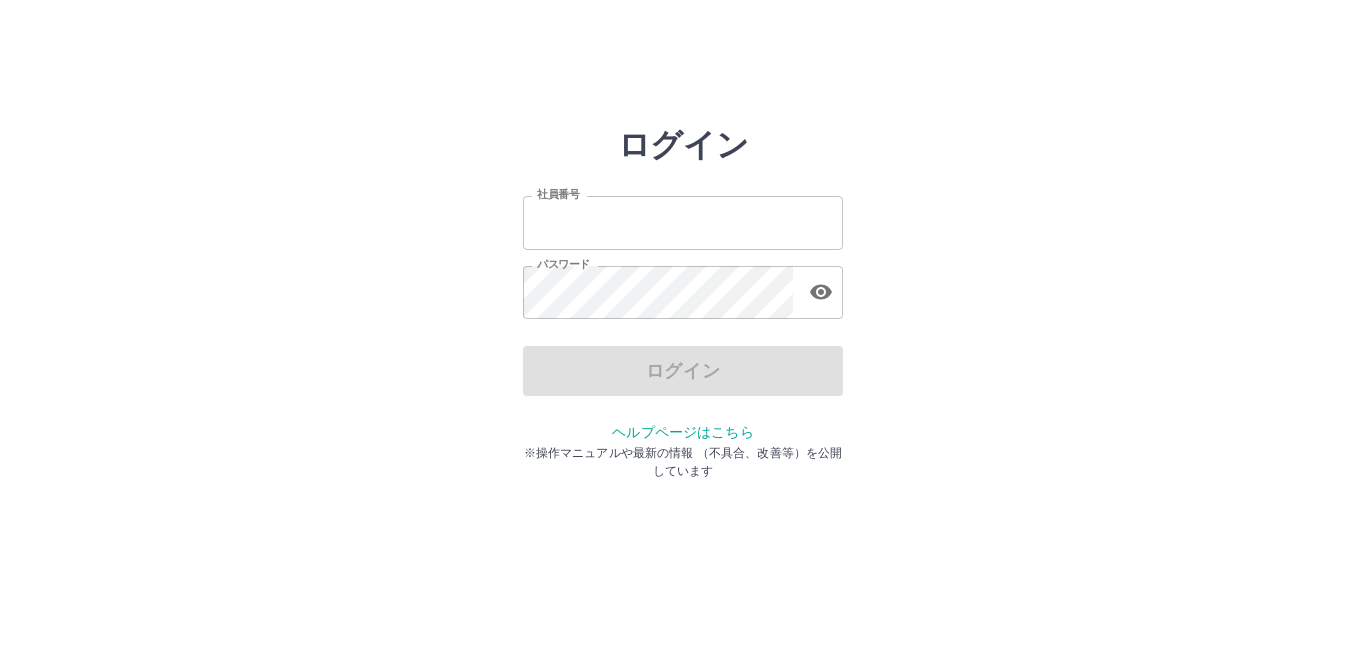scroll, scrollTop: 0, scrollLeft: 0, axis: both 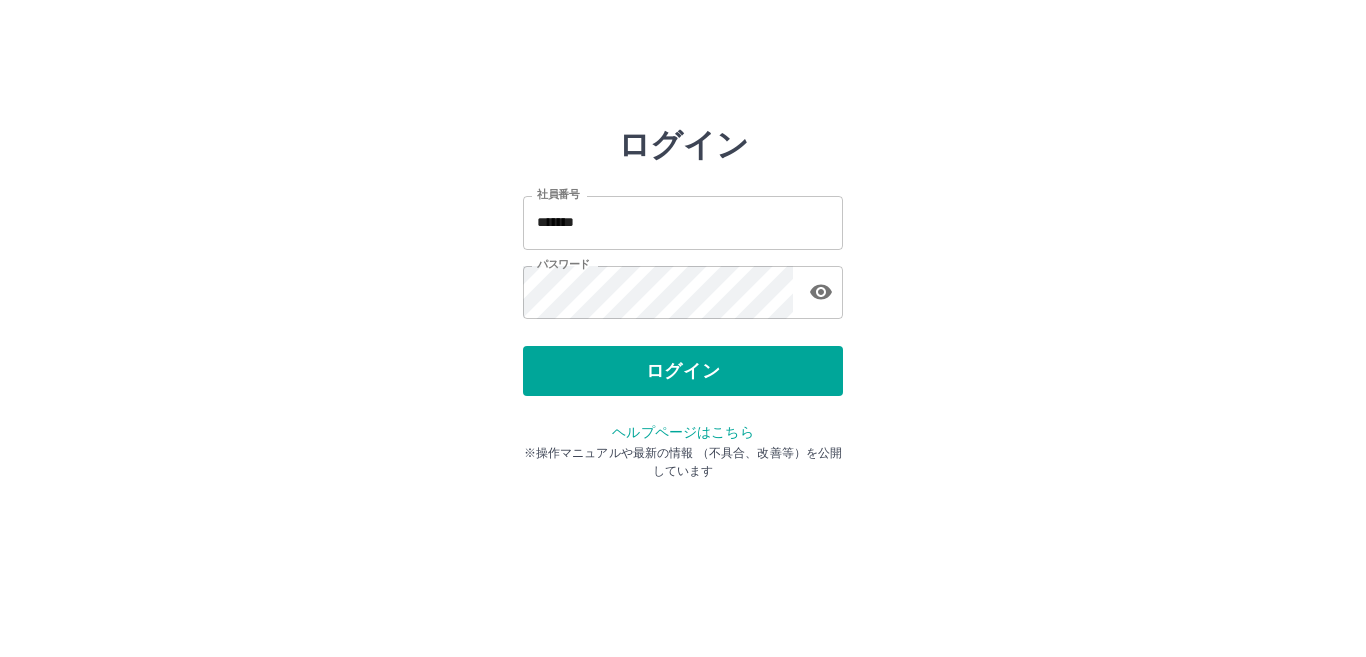 drag, startPoint x: 1311, startPoint y: 17, endPoint x: 911, endPoint y: 154, distance: 422.81082 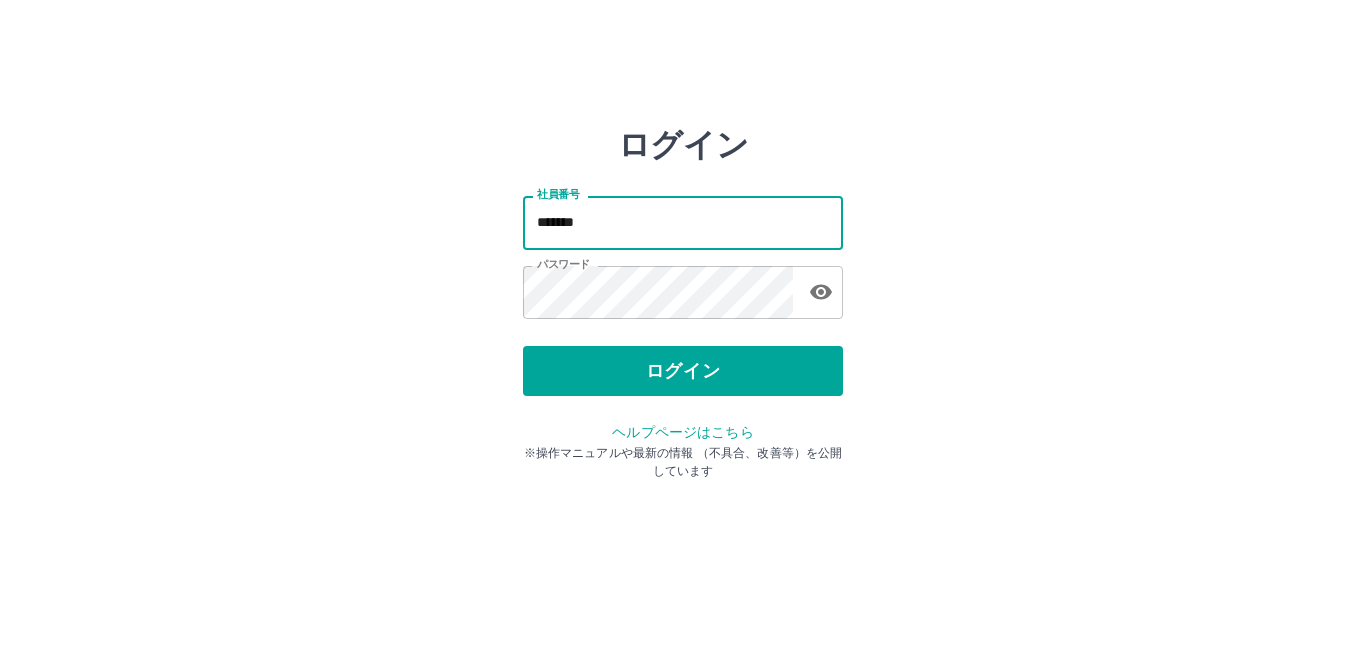 click on "*******" at bounding box center (683, 222) 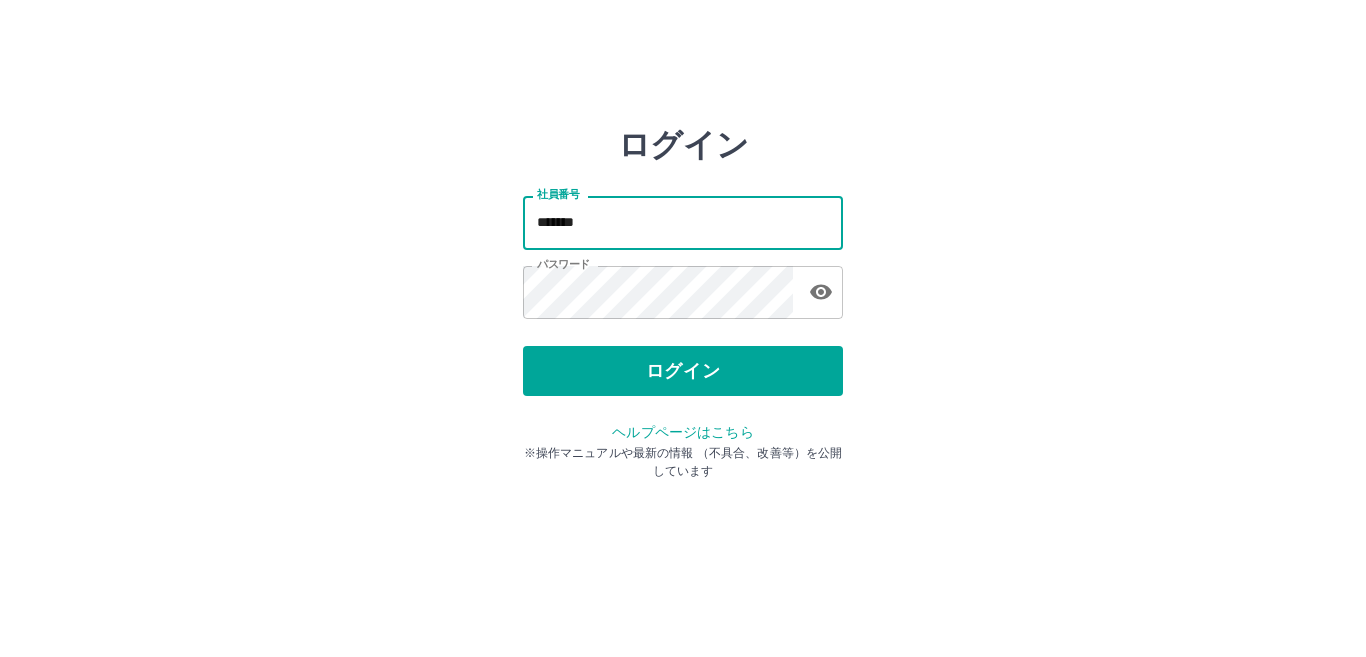 type on "*******" 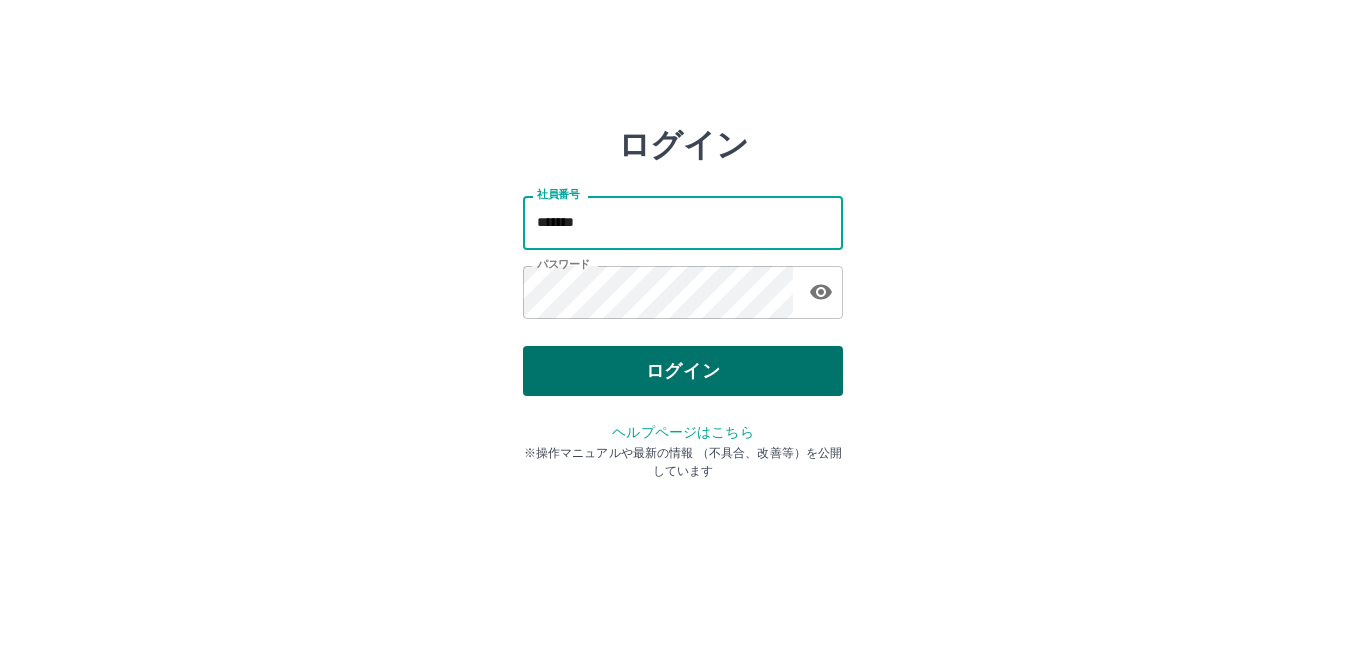 click on "ログイン" at bounding box center (683, 371) 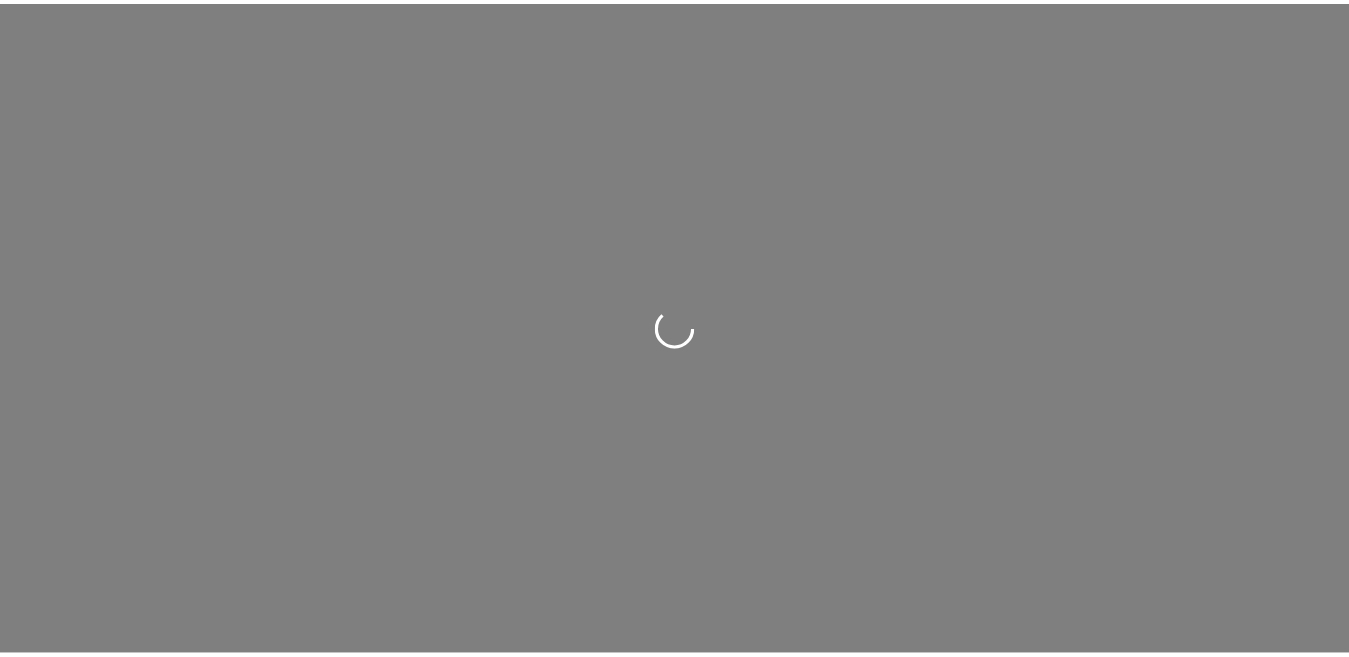 scroll, scrollTop: 0, scrollLeft: 0, axis: both 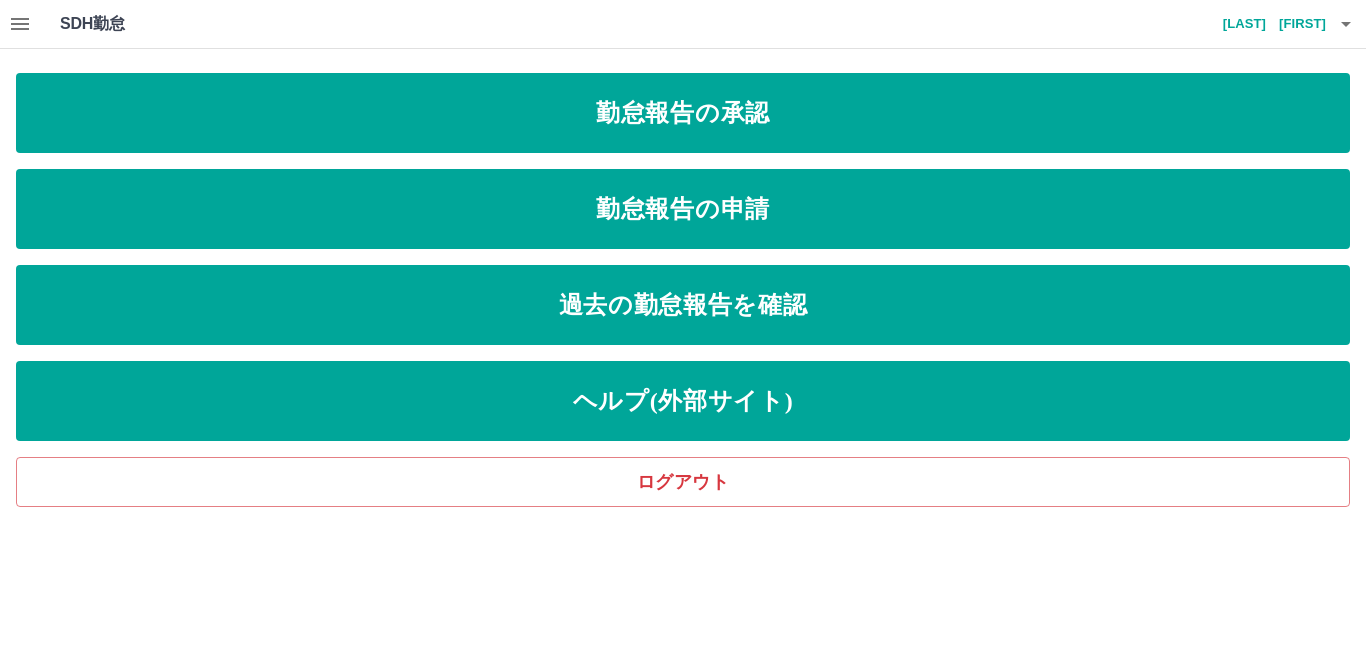 click at bounding box center (20, 24) 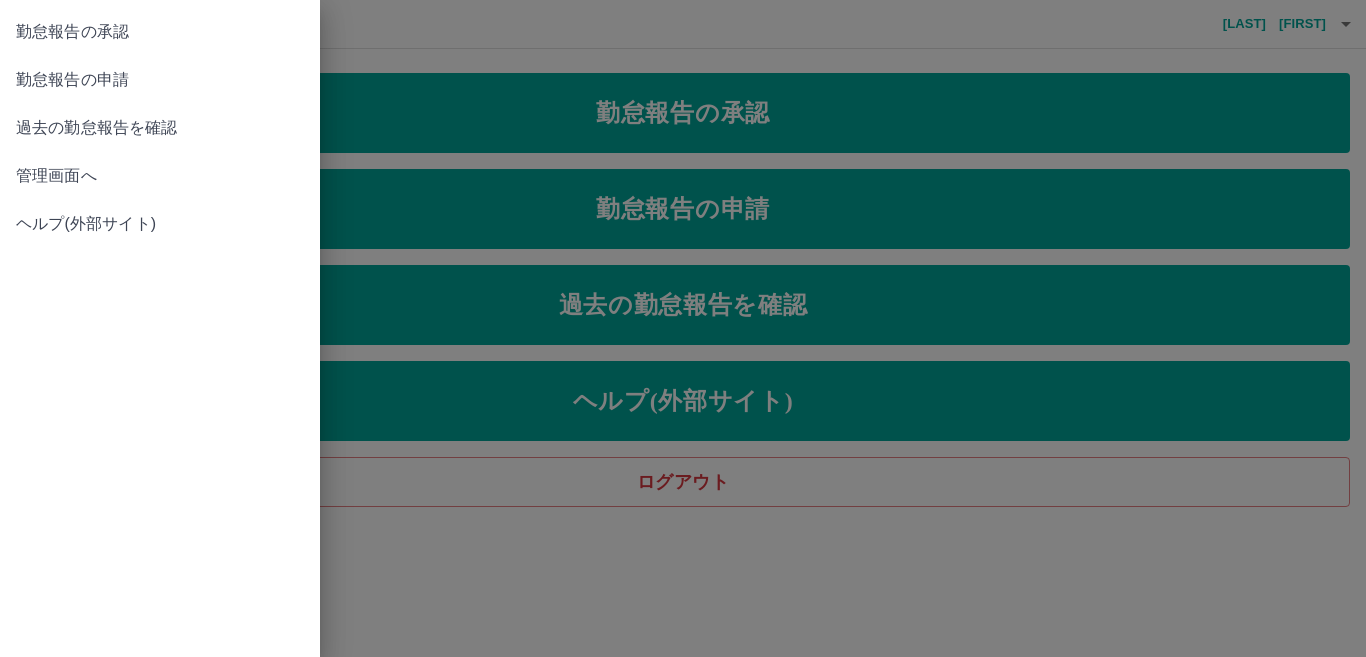 click on "管理画面へ" at bounding box center [160, 32] 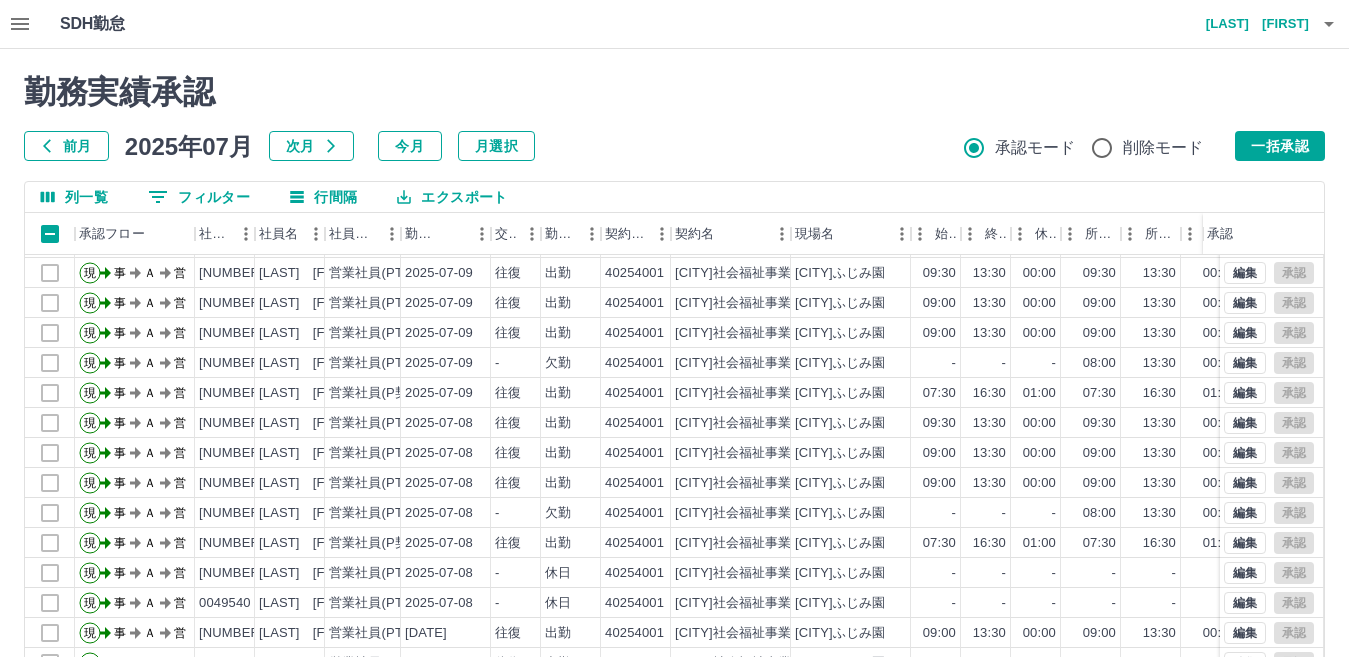 scroll, scrollTop: 104, scrollLeft: 0, axis: vertical 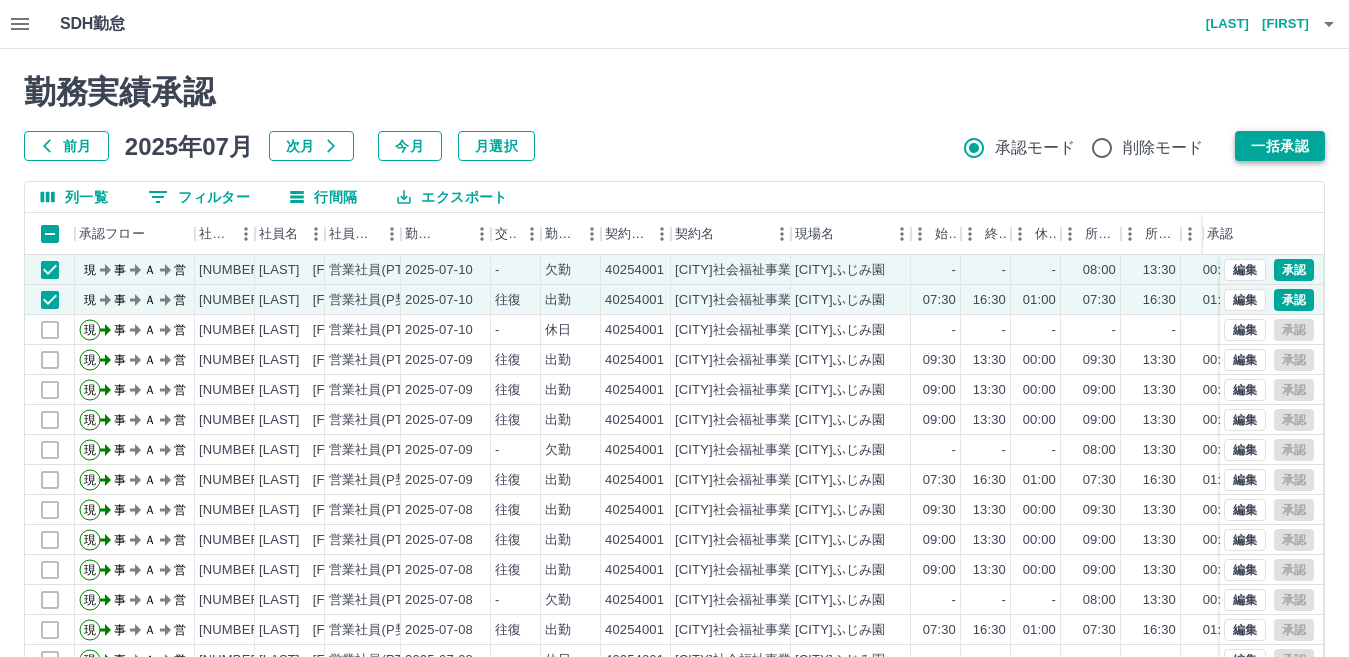 click on "一括承認" at bounding box center (1280, 146) 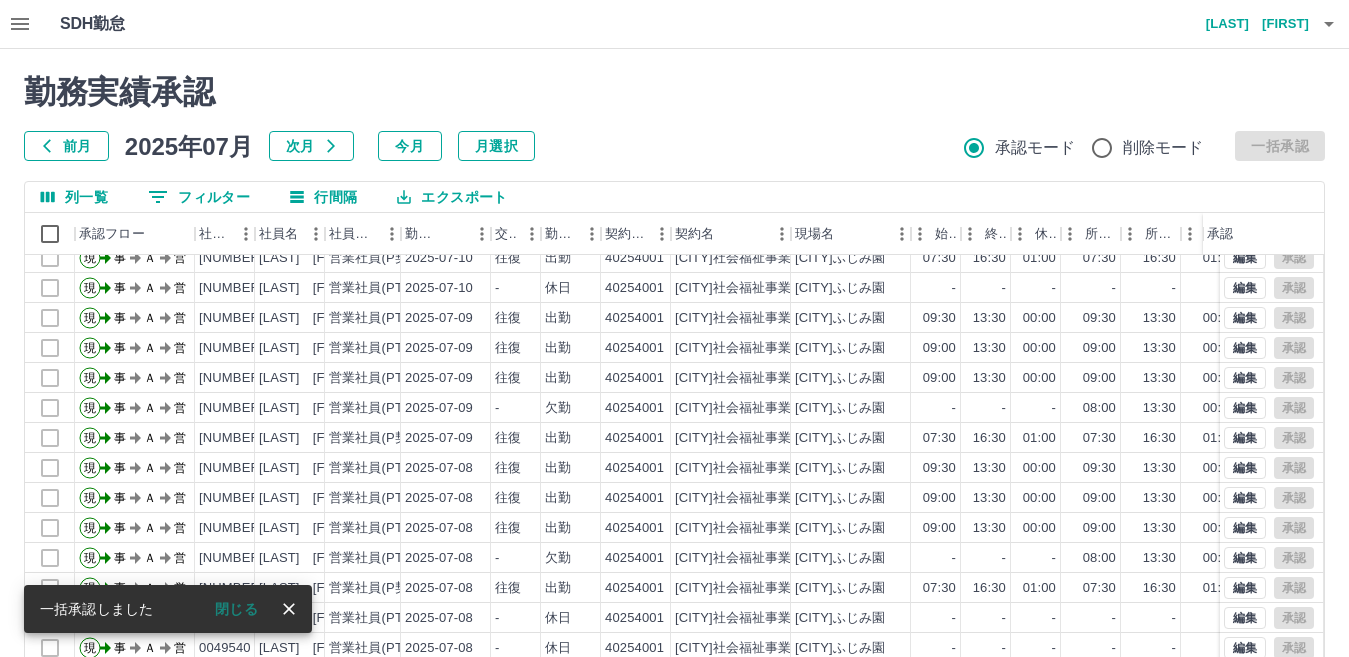 scroll, scrollTop: 104, scrollLeft: 0, axis: vertical 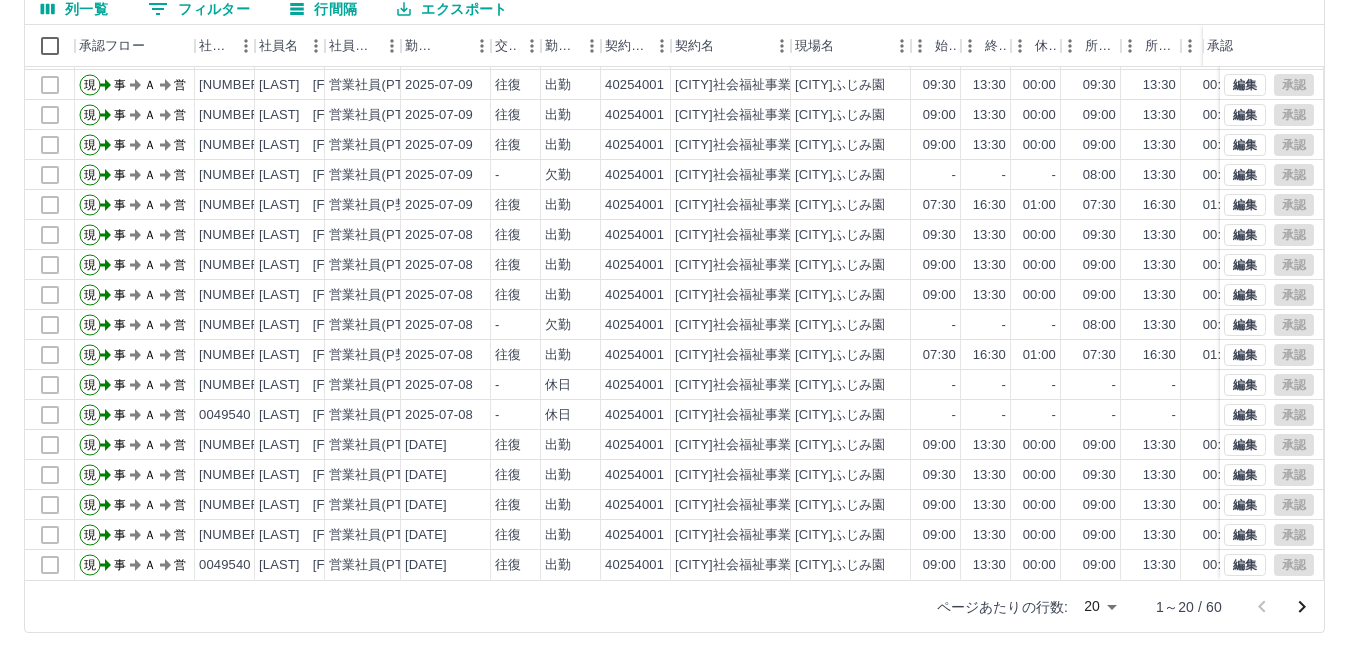 click at bounding box center [1302, 607] 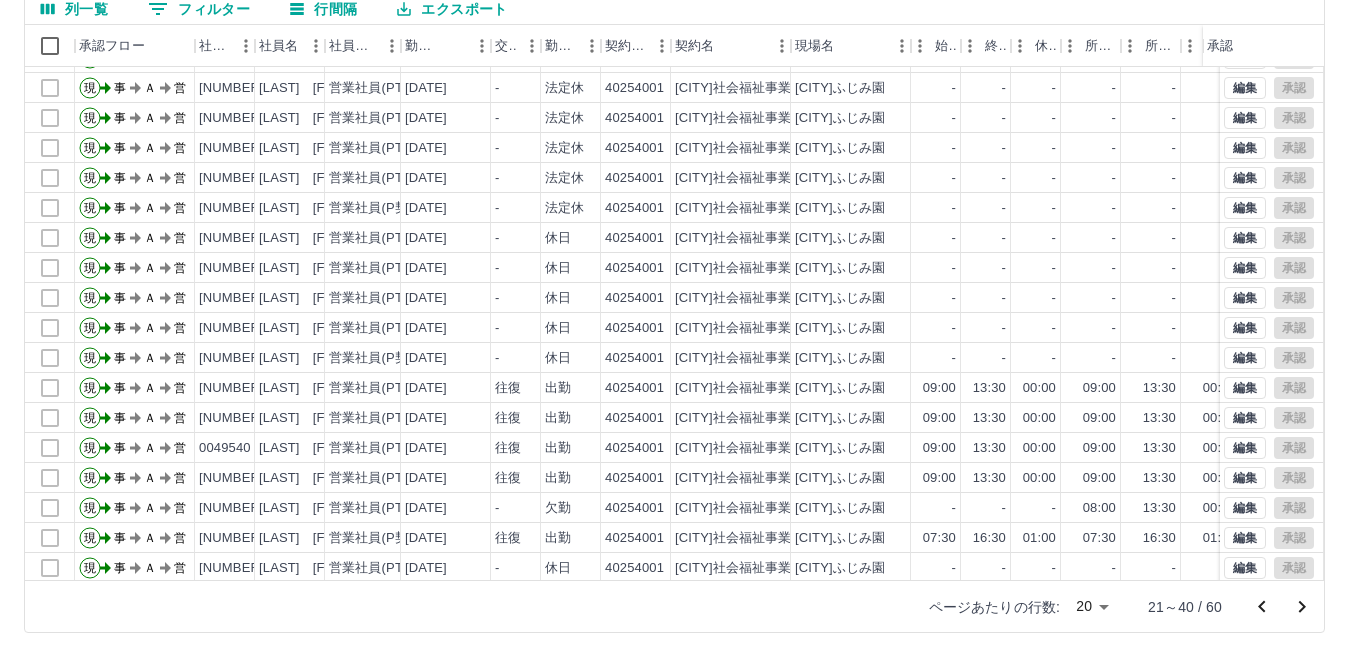scroll, scrollTop: 104, scrollLeft: 0, axis: vertical 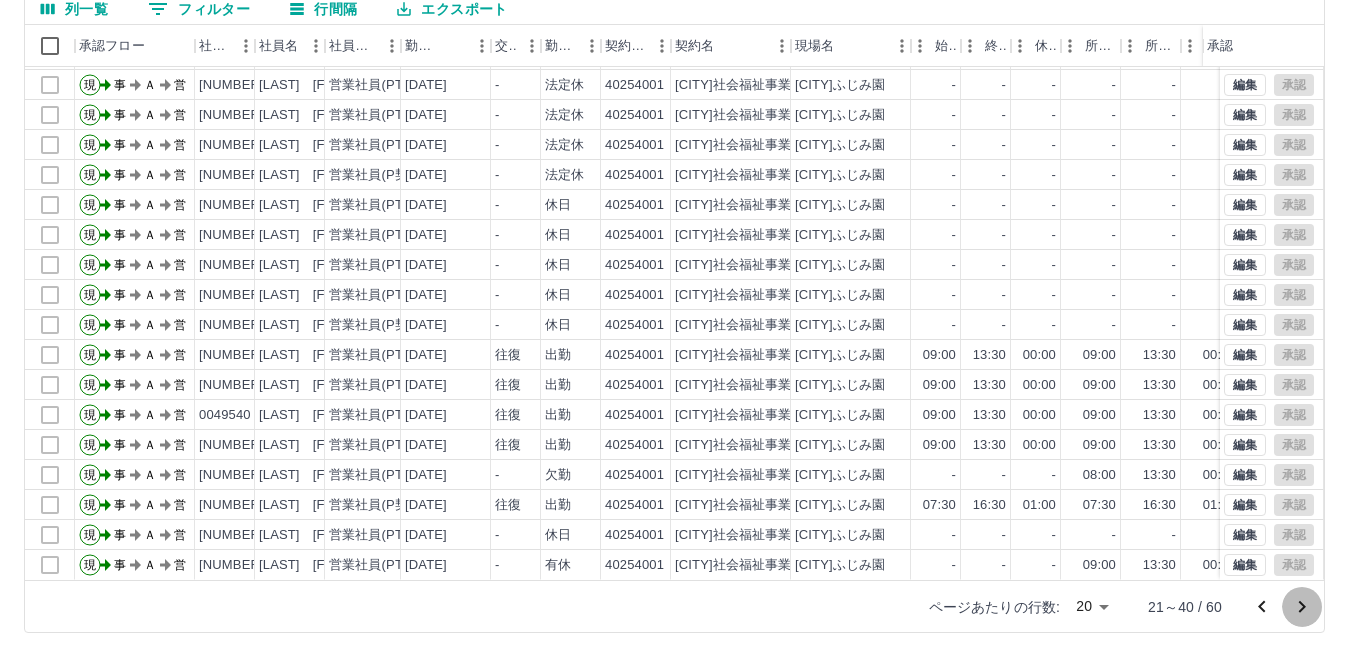 click at bounding box center (1302, 607) 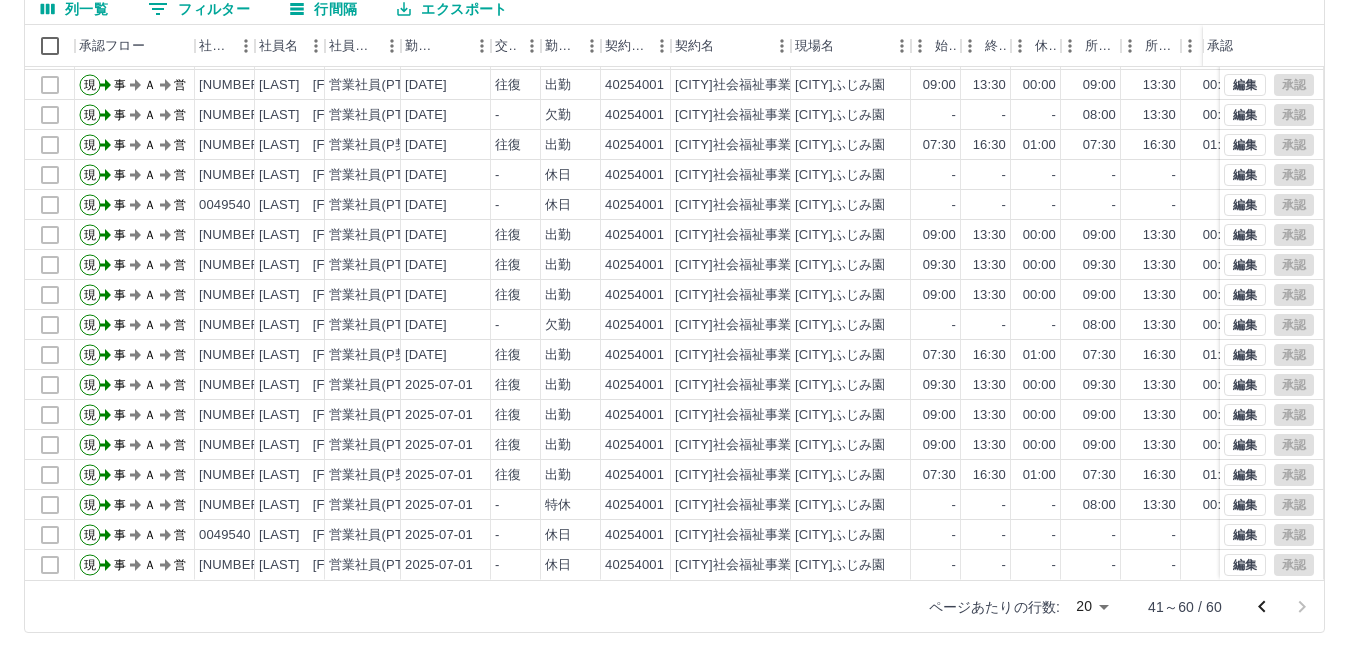 scroll, scrollTop: 0, scrollLeft: 0, axis: both 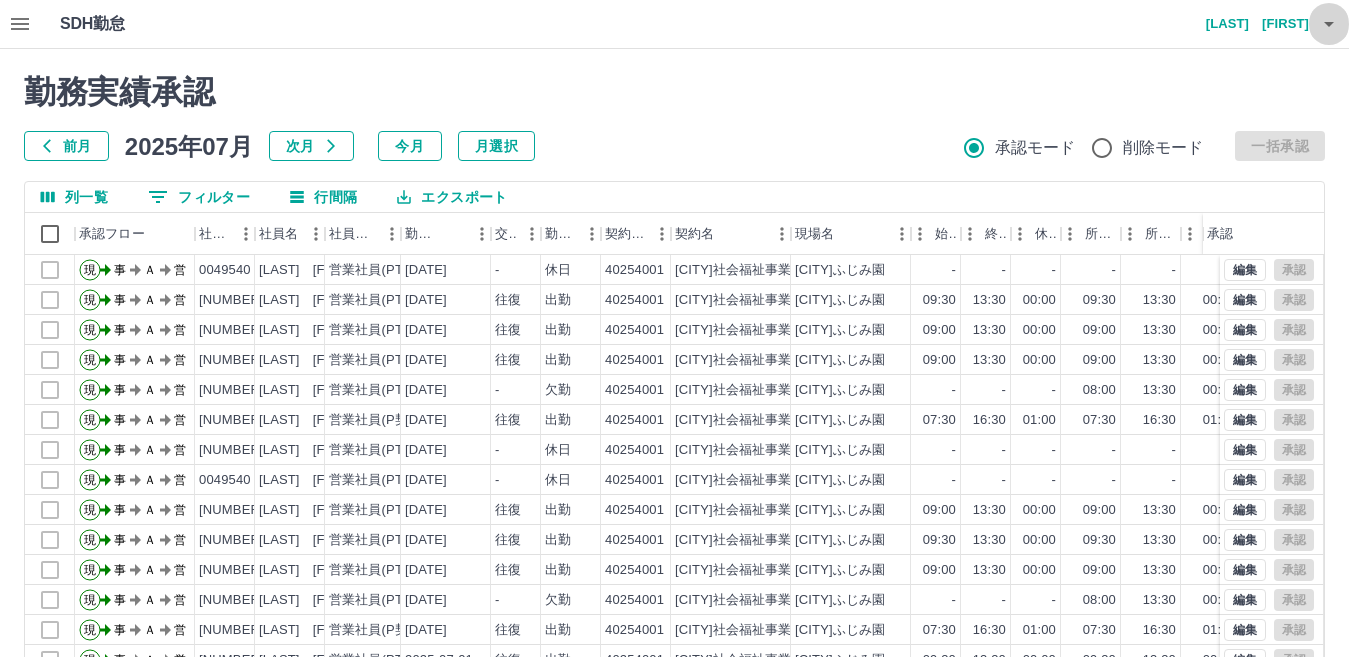 click at bounding box center (1329, 24) 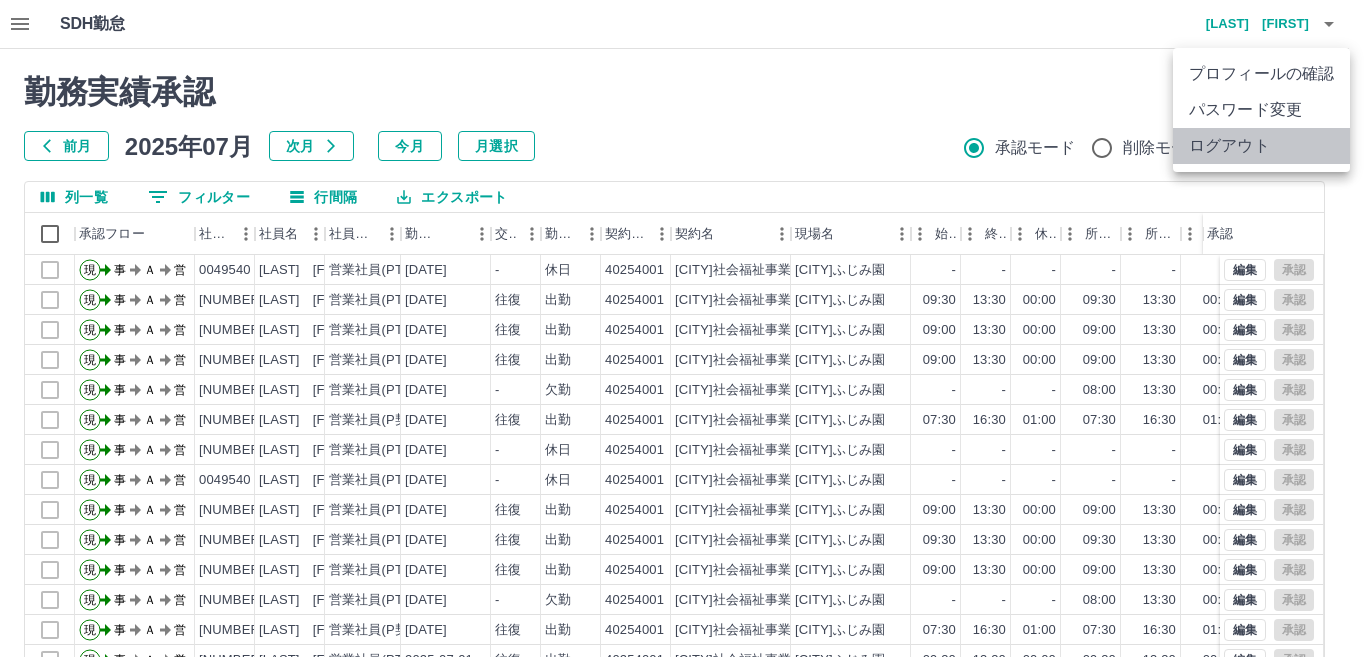 click on "ログアウト" at bounding box center (1261, 146) 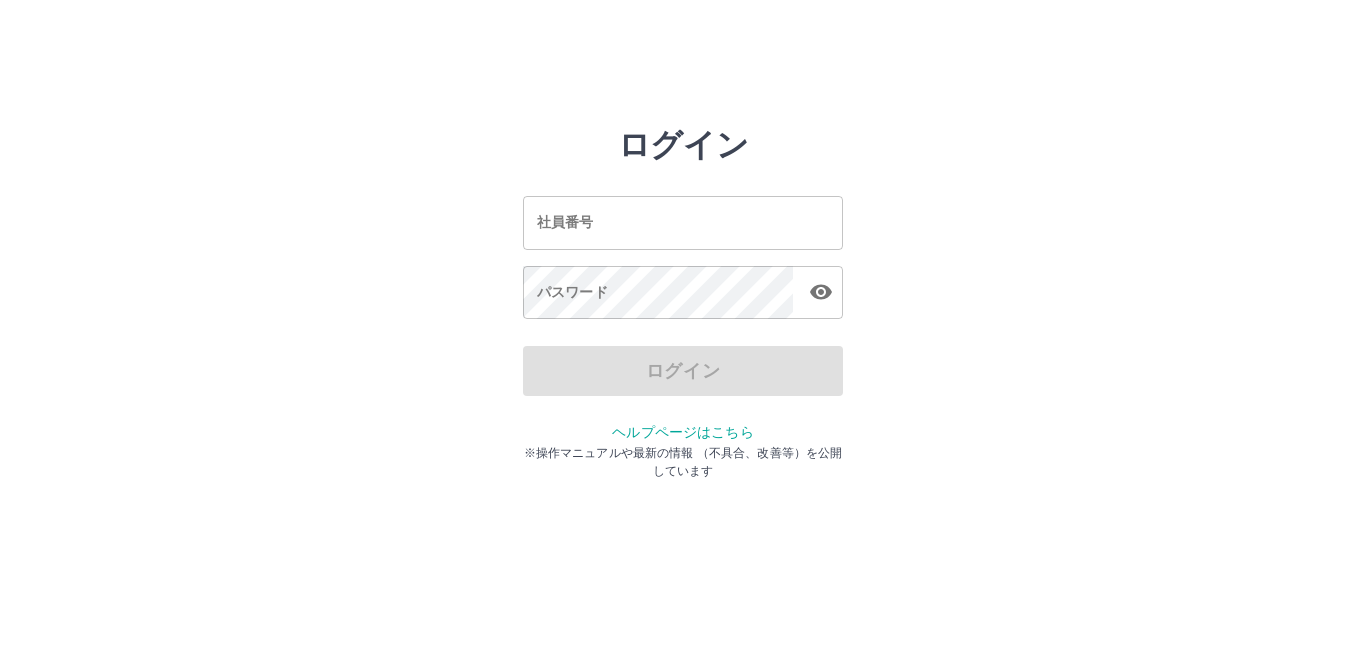 scroll, scrollTop: 0, scrollLeft: 0, axis: both 